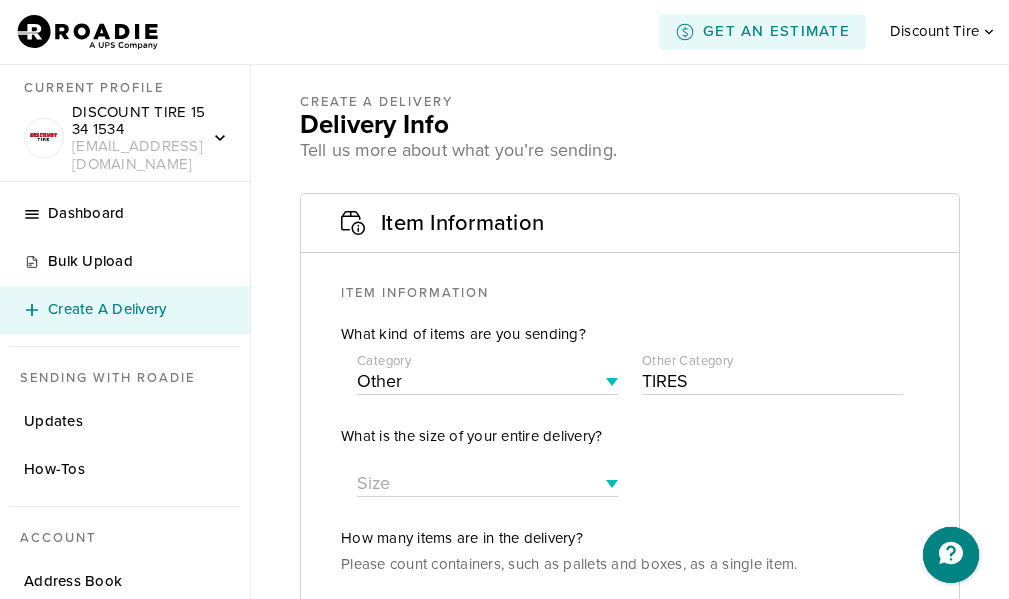 select on "Other" 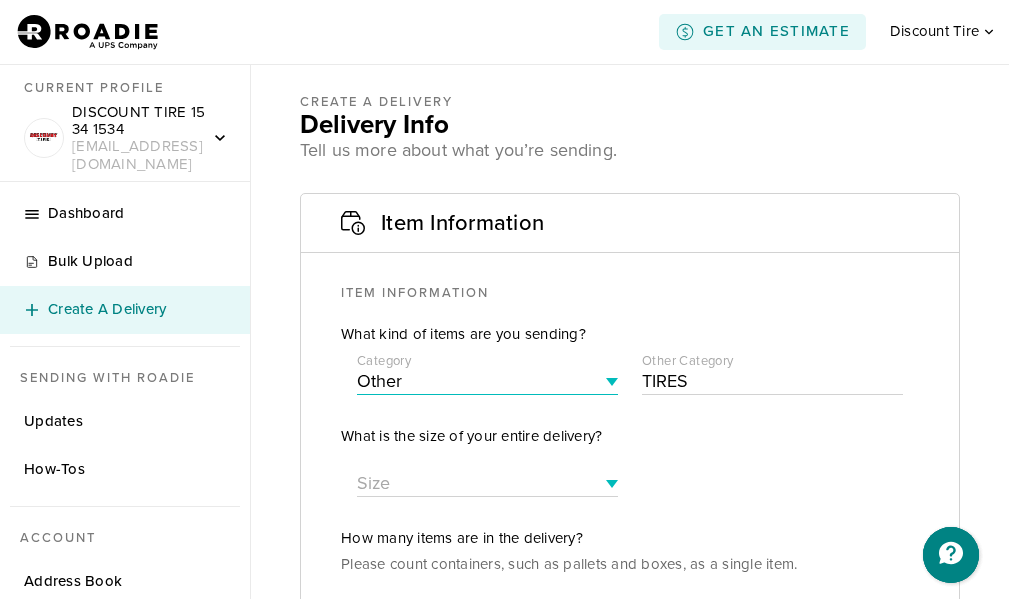 click on "Category Artwork Automotive Parts Baggage Clothes Documents Flowers Perishables Home Furnishings Home Improvement Supplies Medications Office Supplies Personal Items Other" at bounding box center [487, 382] 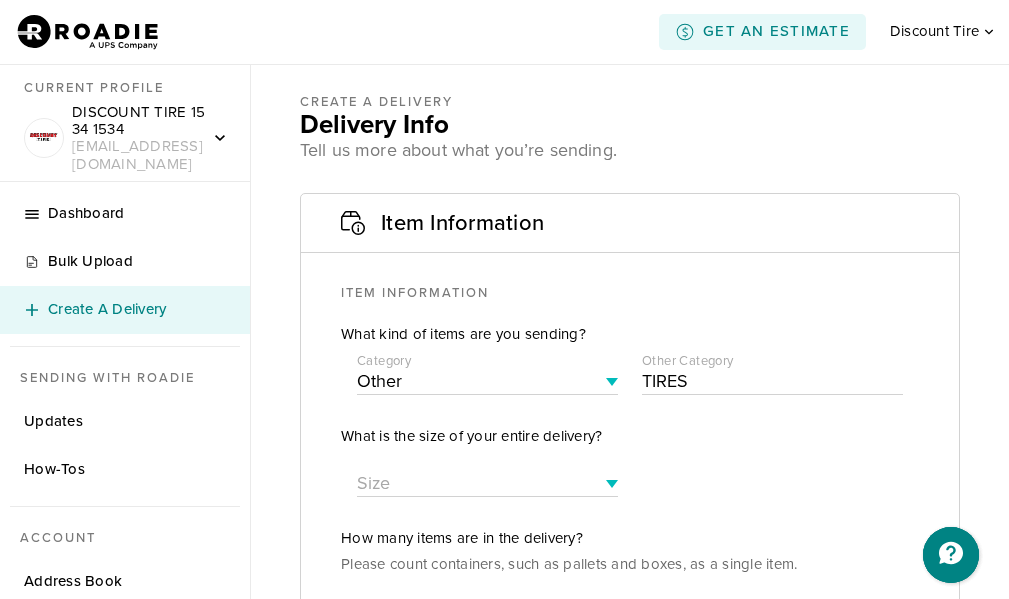drag, startPoint x: 431, startPoint y: 432, endPoint x: 427, endPoint y: 446, distance: 14.56022 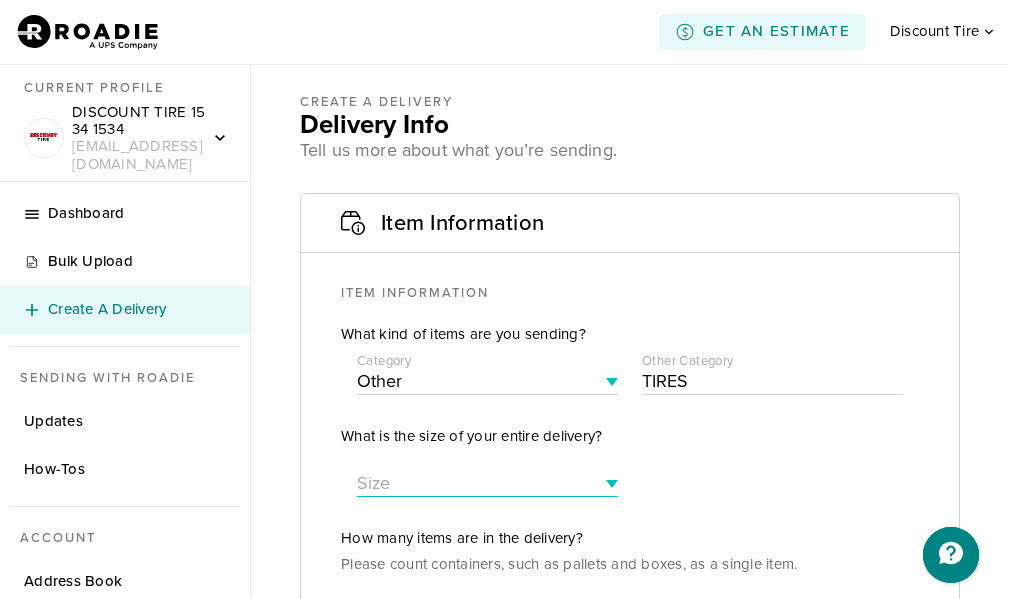 click on "Size Small  ( fits in a shoebox ) Medium  ( fits in a front seat ) Large  ( fits in a back seat ) X-Large  ( fits in a hatchback ) Huge  ( fits in a pickup truck )" at bounding box center (487, 484) 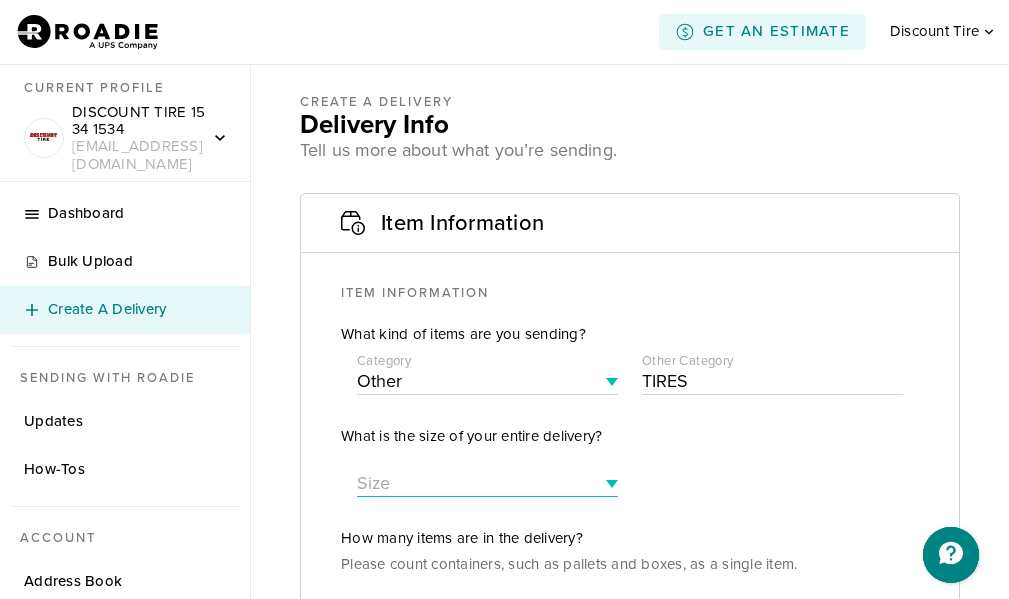 select on "large" 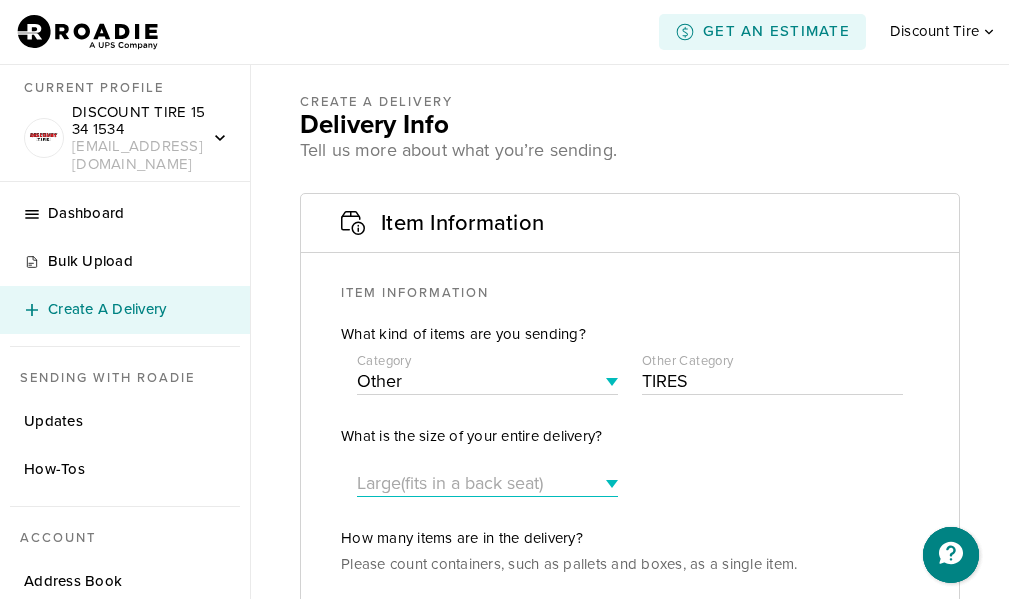 click on "Size Small  ( fits in a shoebox ) Medium  ( fits in a front seat ) Large  ( fits in a back seat ) X-Large  ( fits in a hatchback ) Huge  ( fits in a pickup truck )" at bounding box center (487, 484) 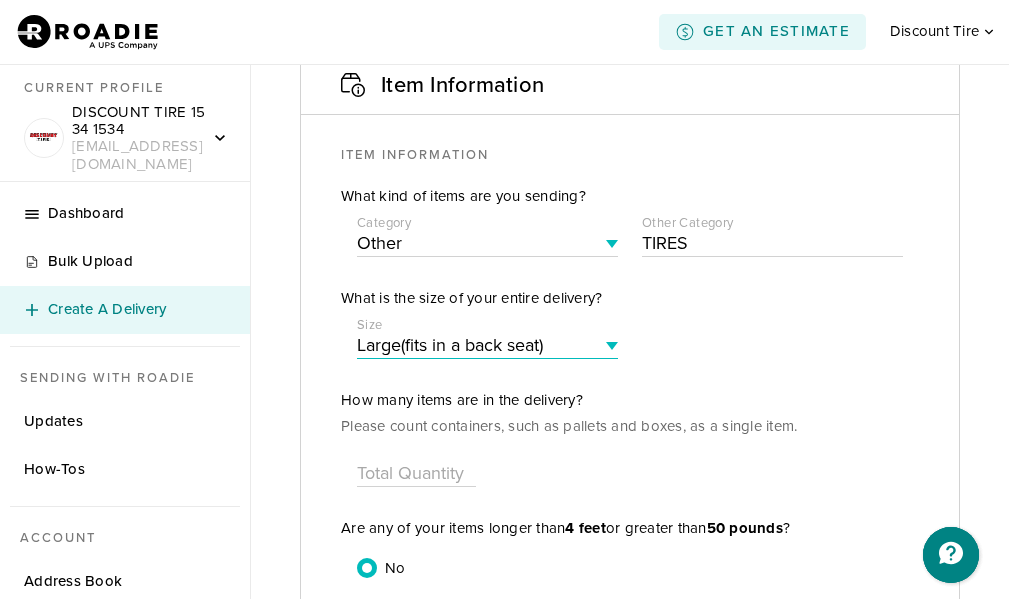 scroll, scrollTop: 400, scrollLeft: 0, axis: vertical 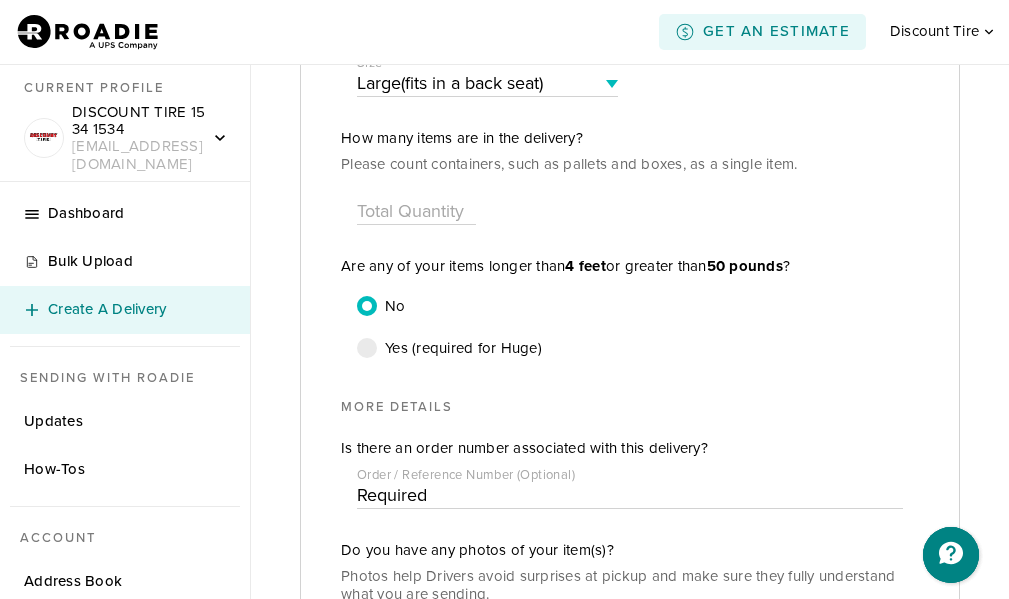 click on "How many items are in the delivery? Please count containers, such as pallets and boxes, as a single item." at bounding box center (630, 177) 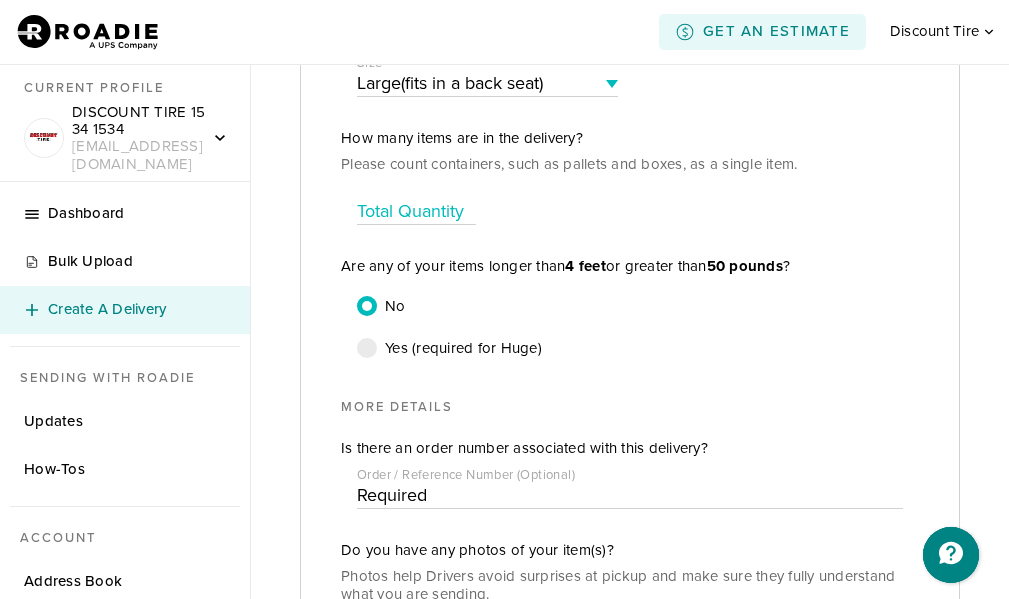drag, startPoint x: 393, startPoint y: 214, endPoint x: 406, endPoint y: 222, distance: 15.264338 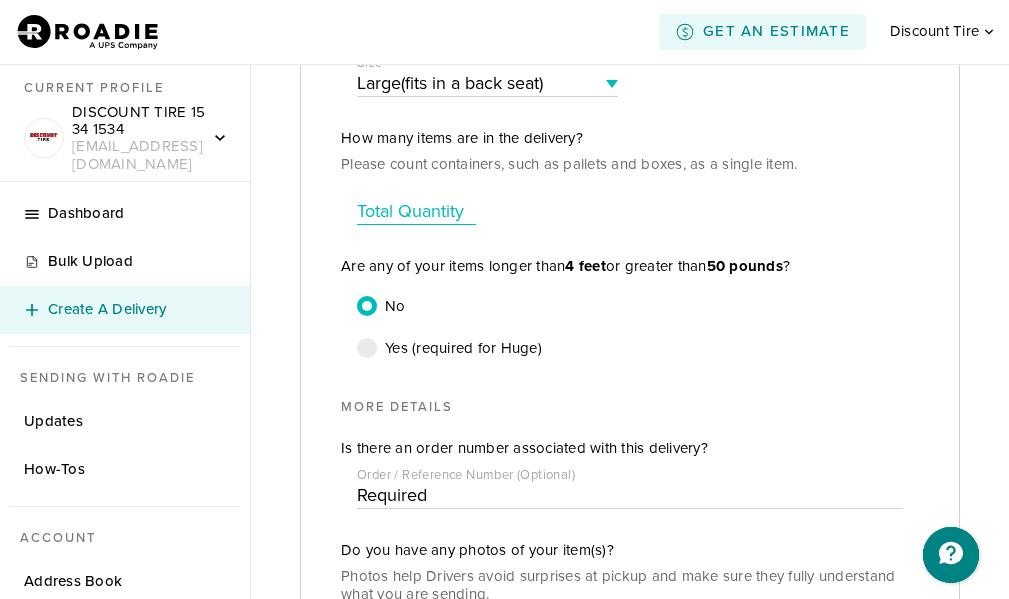 type on "4" 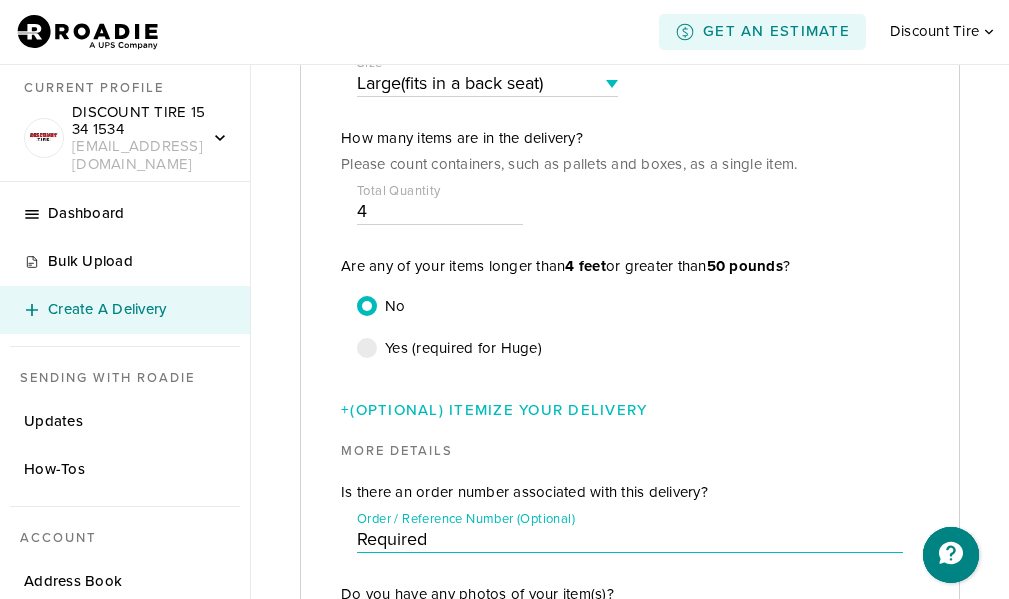 click on "Required" at bounding box center (630, 539) 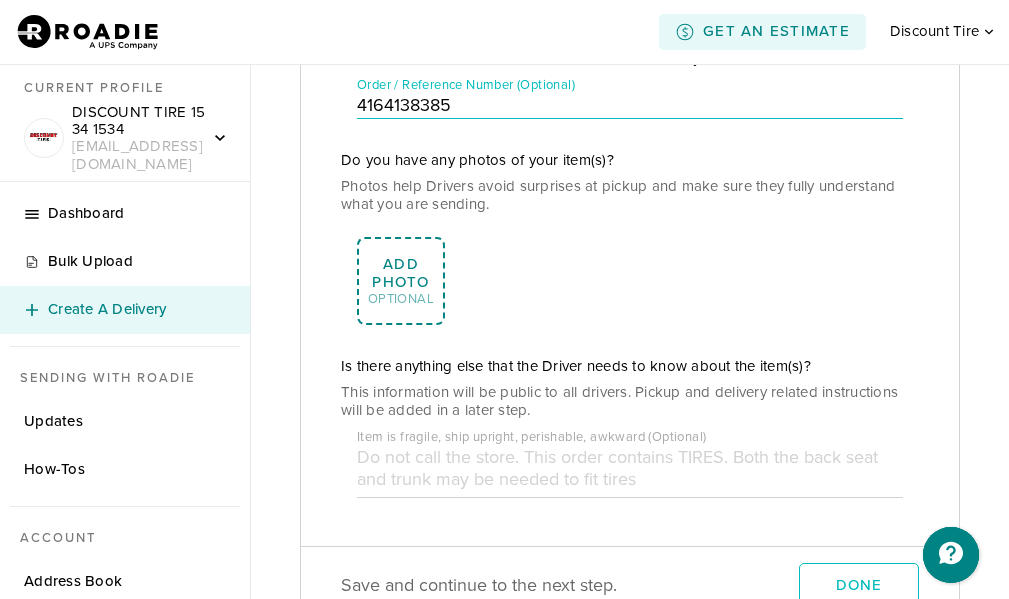 scroll, scrollTop: 1000, scrollLeft: 0, axis: vertical 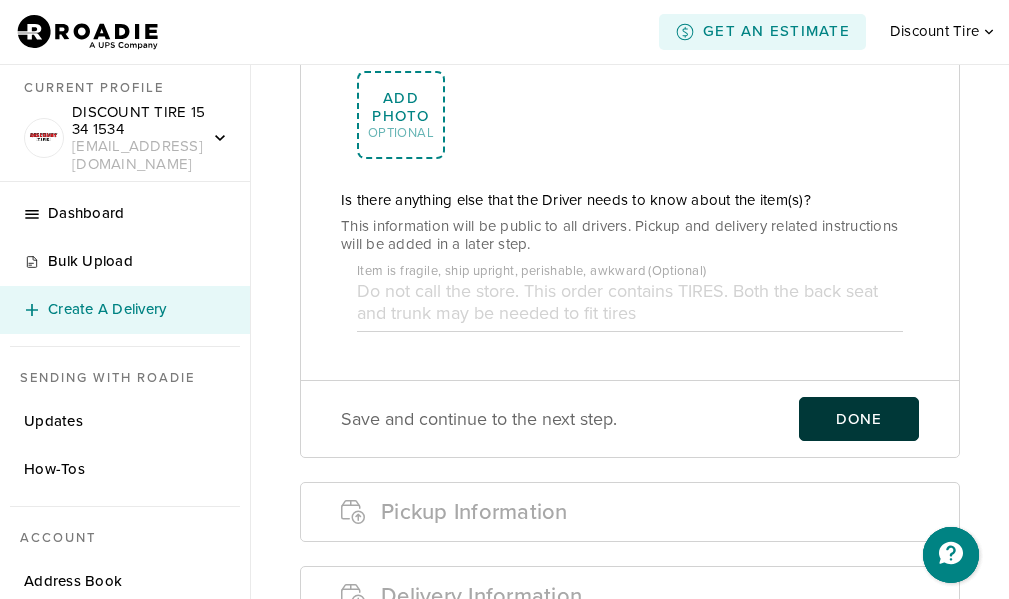 type on "4164138385" 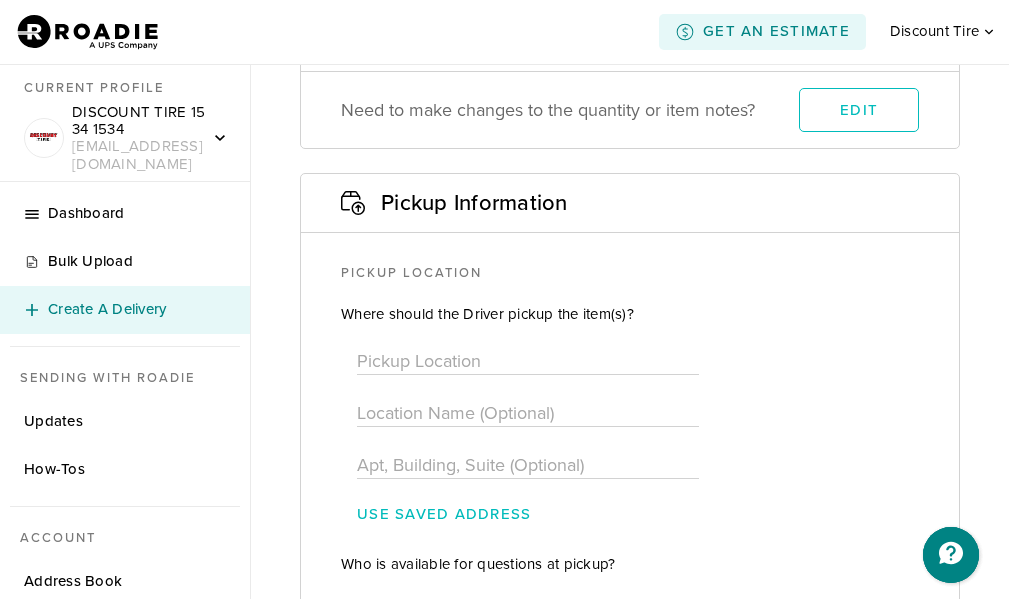scroll, scrollTop: 373, scrollLeft: 0, axis: vertical 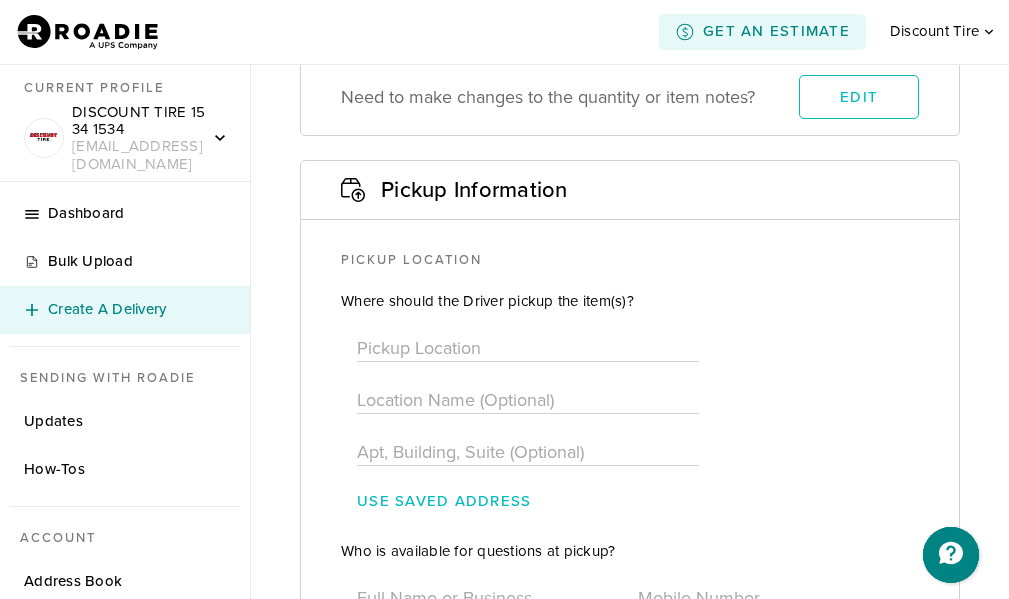click at bounding box center (528, 375) 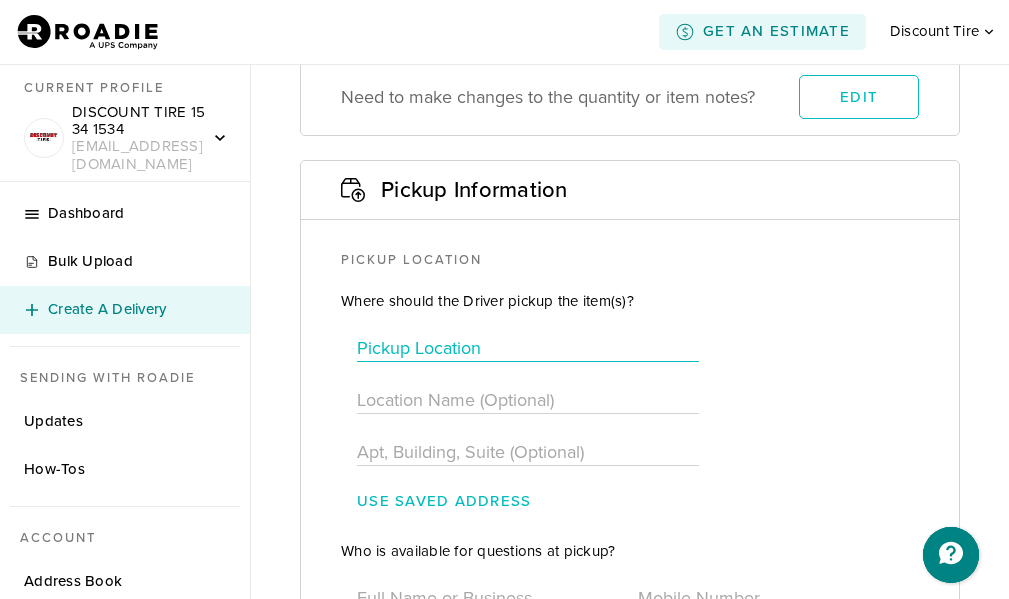 click at bounding box center (528, 348) 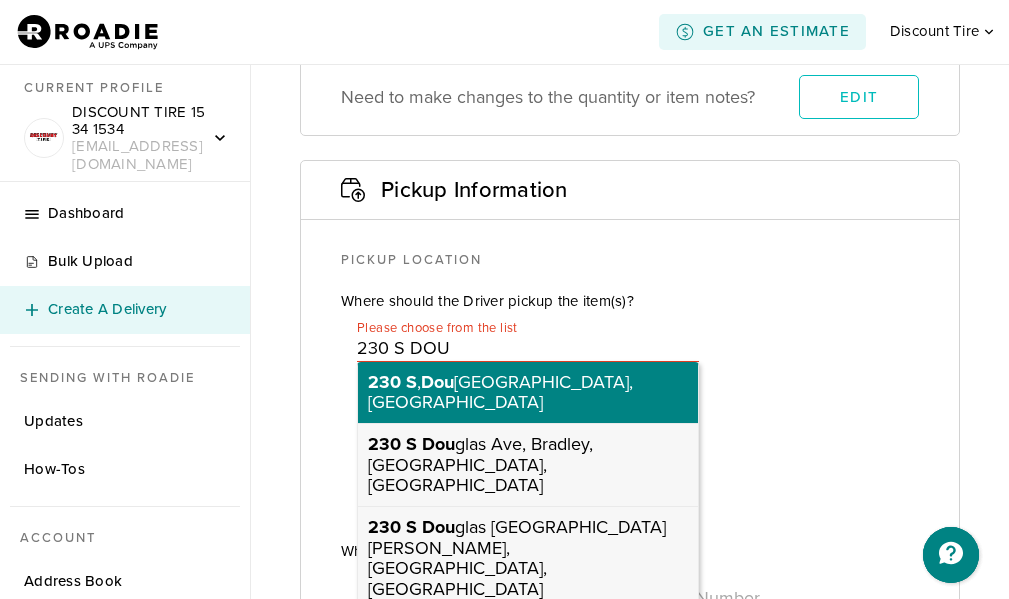type on "230 S DOU" 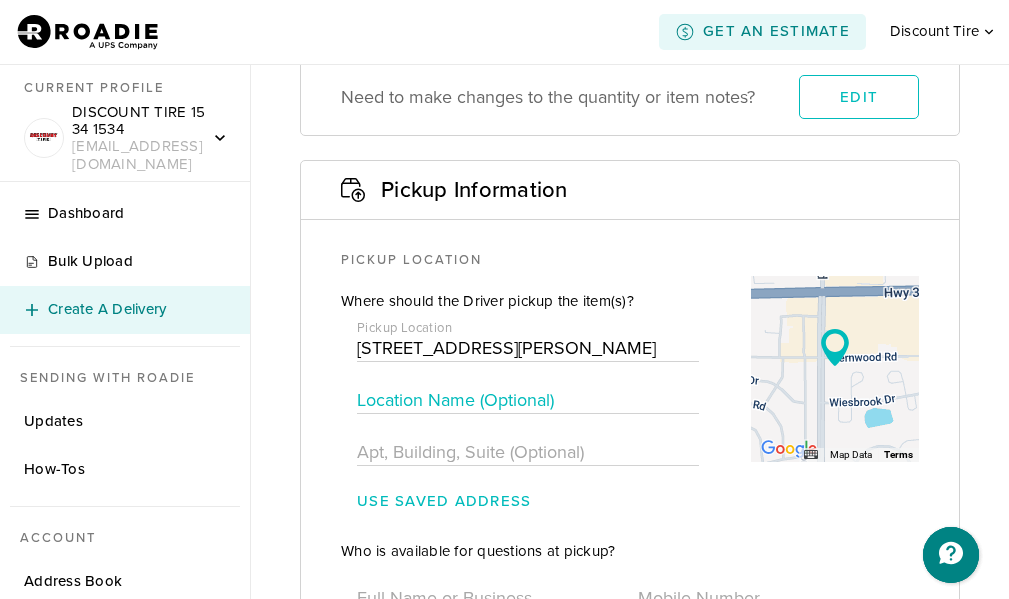 click at bounding box center (528, 400) 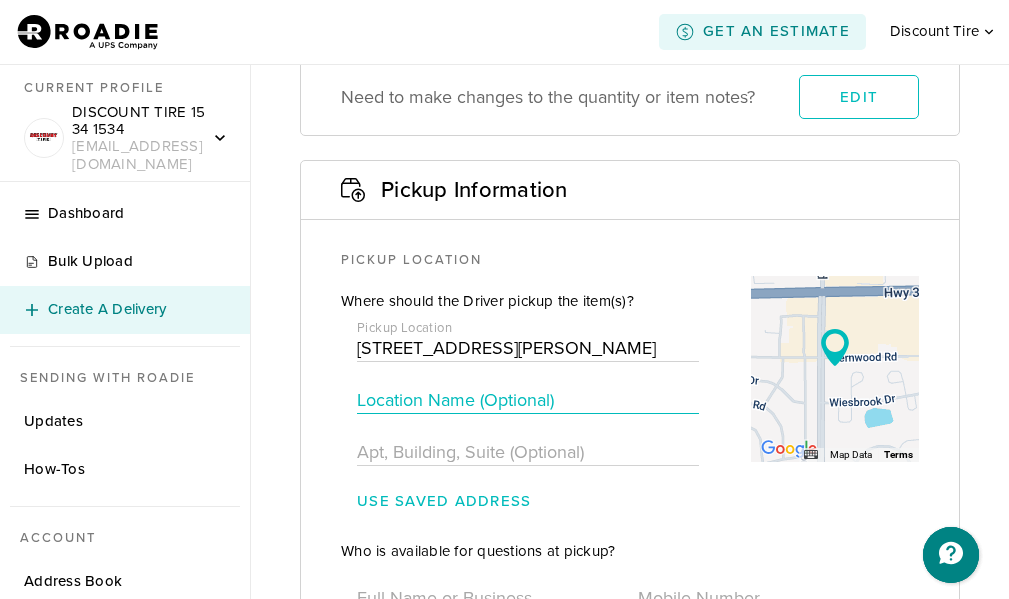 type on "DISCOUNT TIRE" 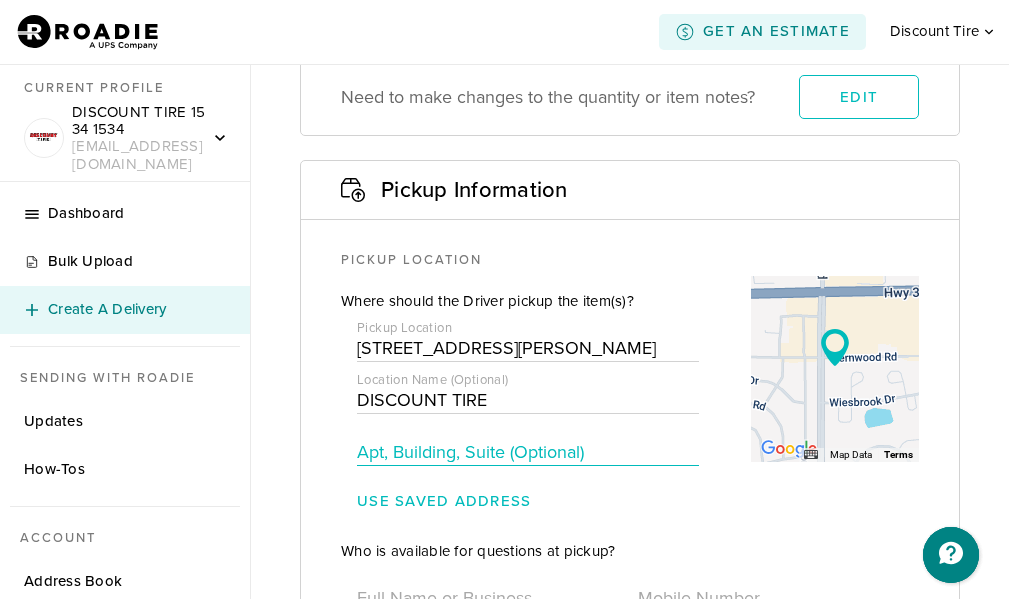drag, startPoint x: 475, startPoint y: 452, endPoint x: 460, endPoint y: 435, distance: 22.671568 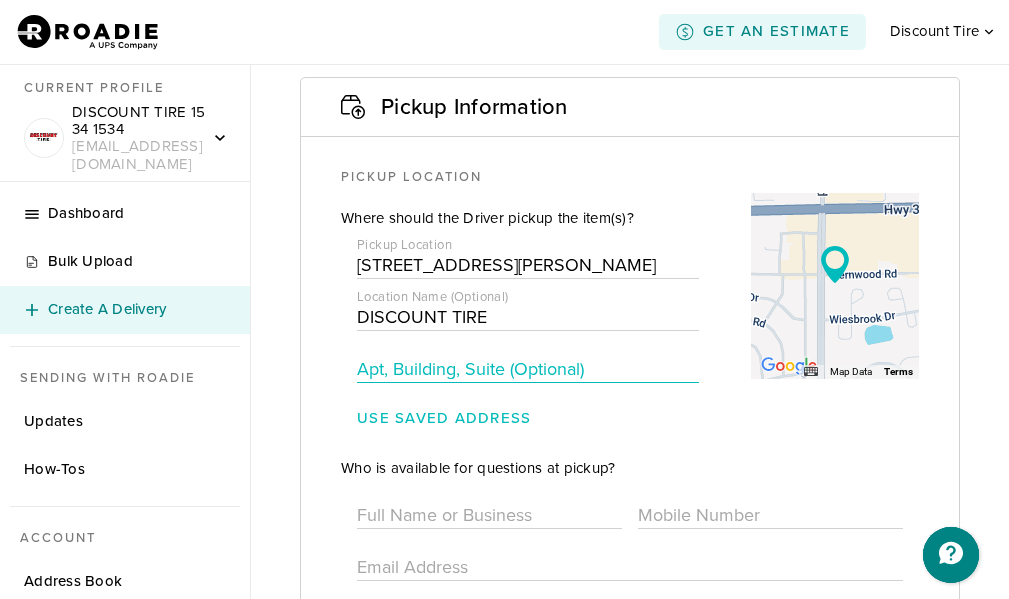 scroll, scrollTop: 673, scrollLeft: 0, axis: vertical 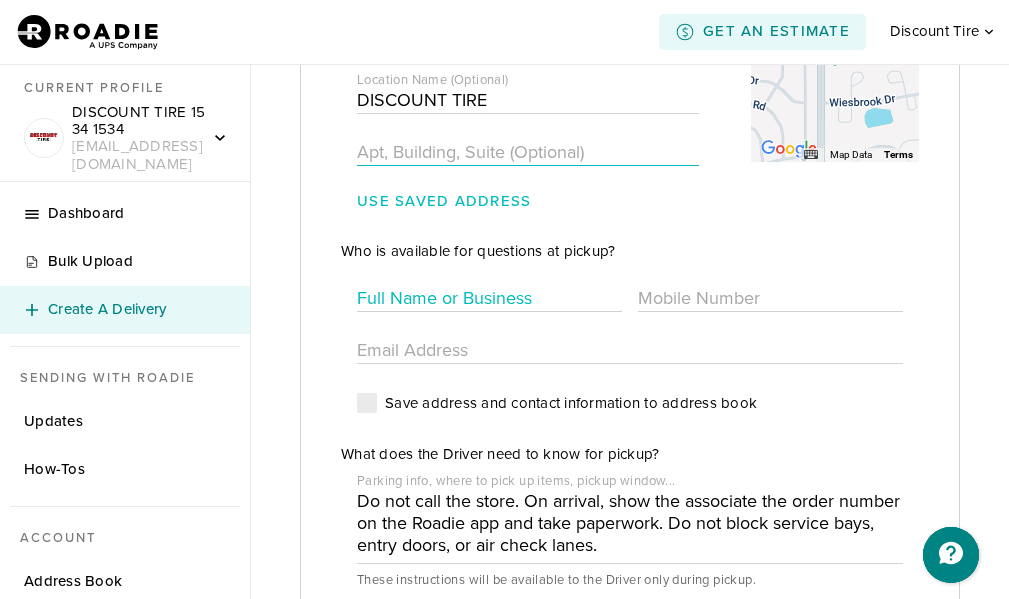 click at bounding box center [489, 298] 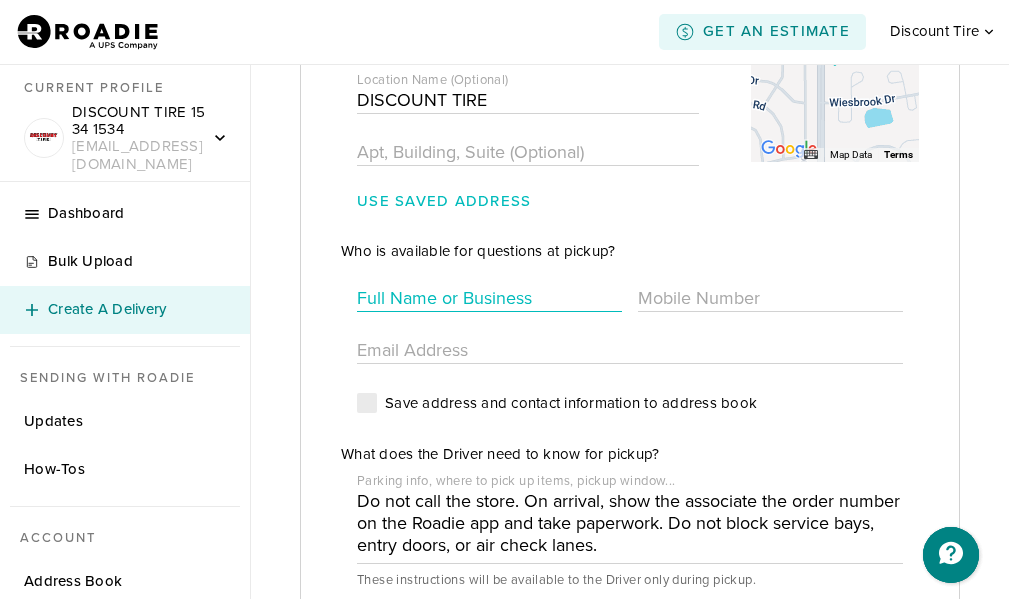 type on "Discount Tire" 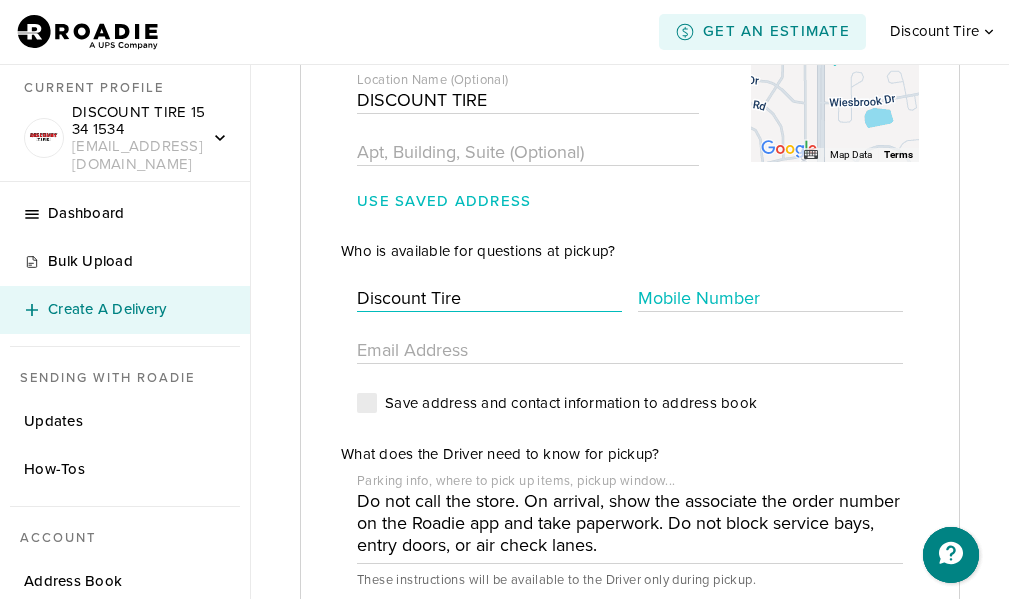 type on "[PHONE_NUMBER]" 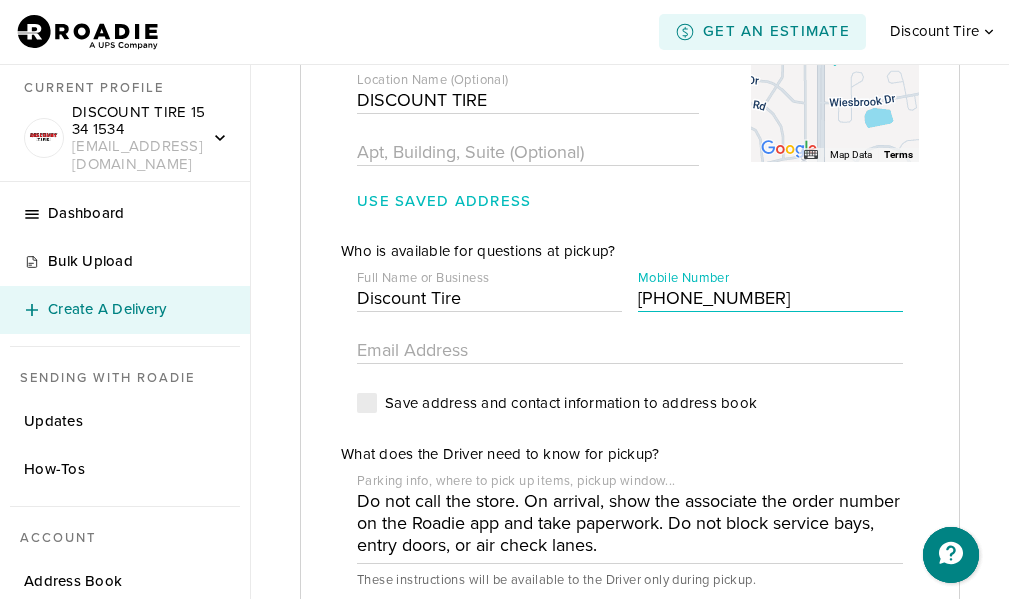 click on "[PHONE_NUMBER]" at bounding box center (770, 298) 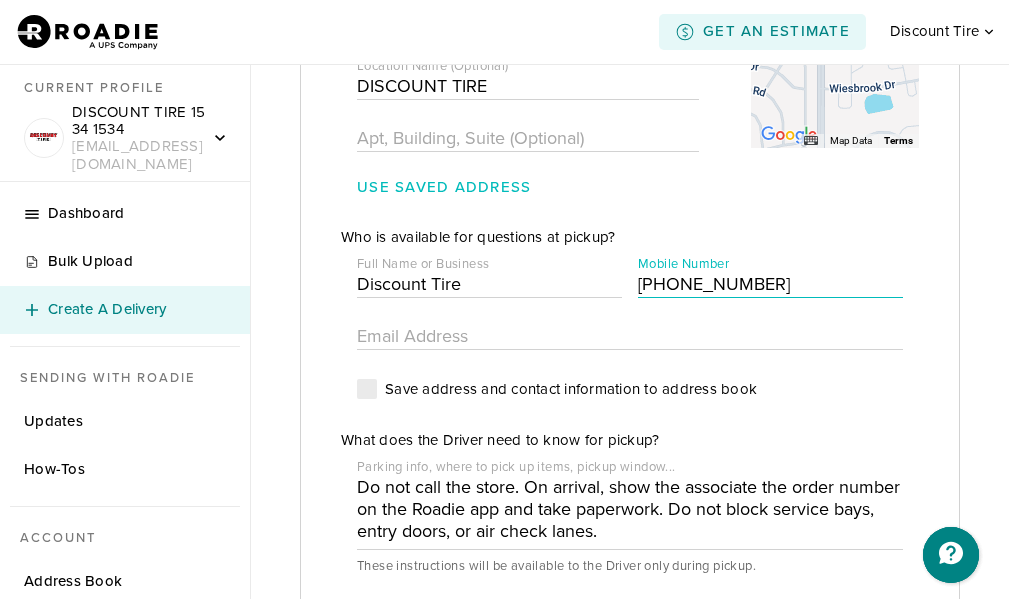 scroll, scrollTop: 973, scrollLeft: 0, axis: vertical 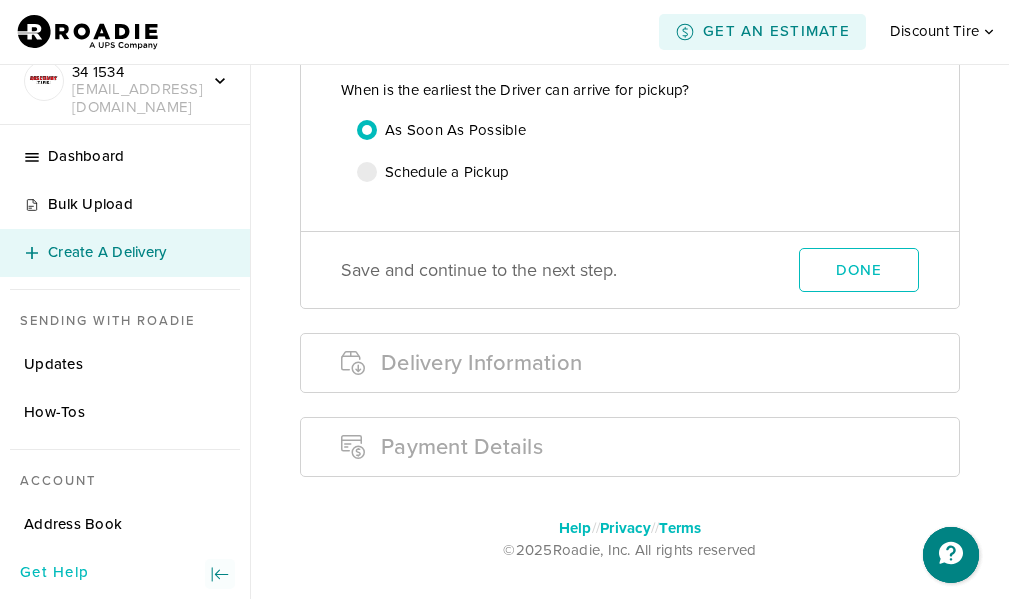 type on "[PHONE_NUMBER]" 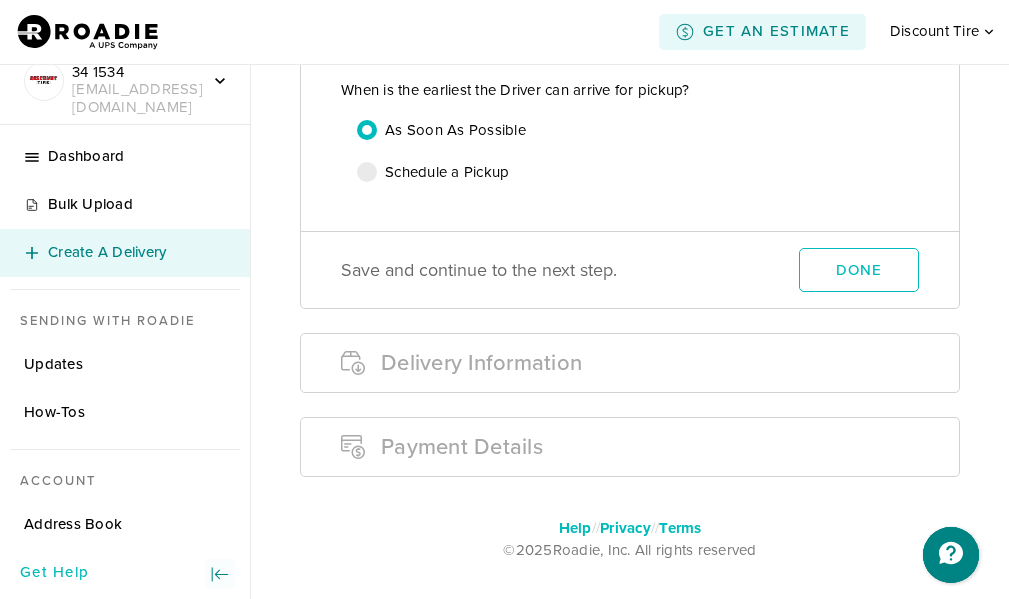 drag, startPoint x: 857, startPoint y: 251, endPoint x: 1023, endPoint y: 330, distance: 183.8396 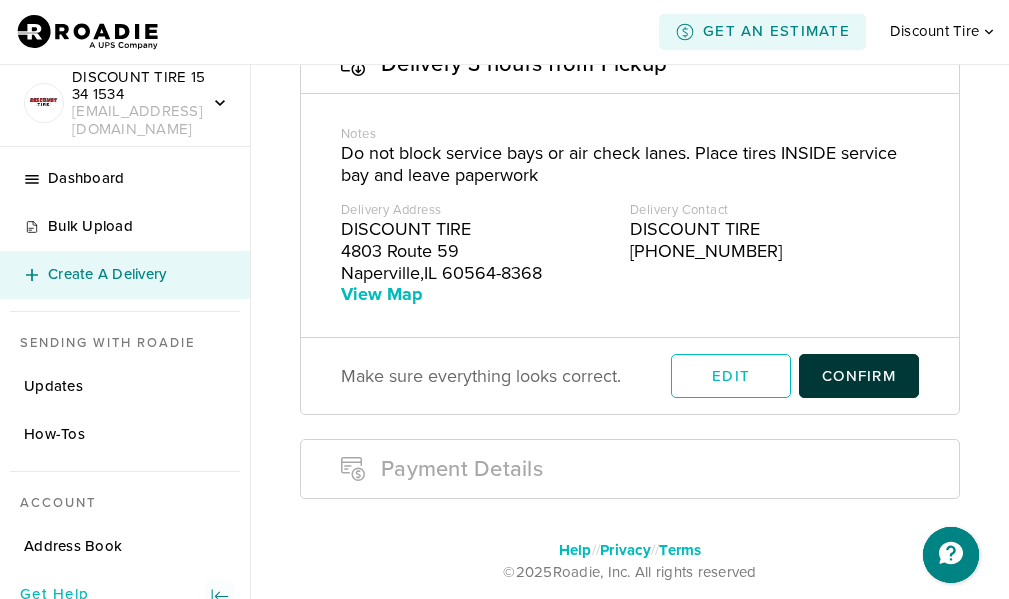 click on "Confirm" at bounding box center (859, 376) 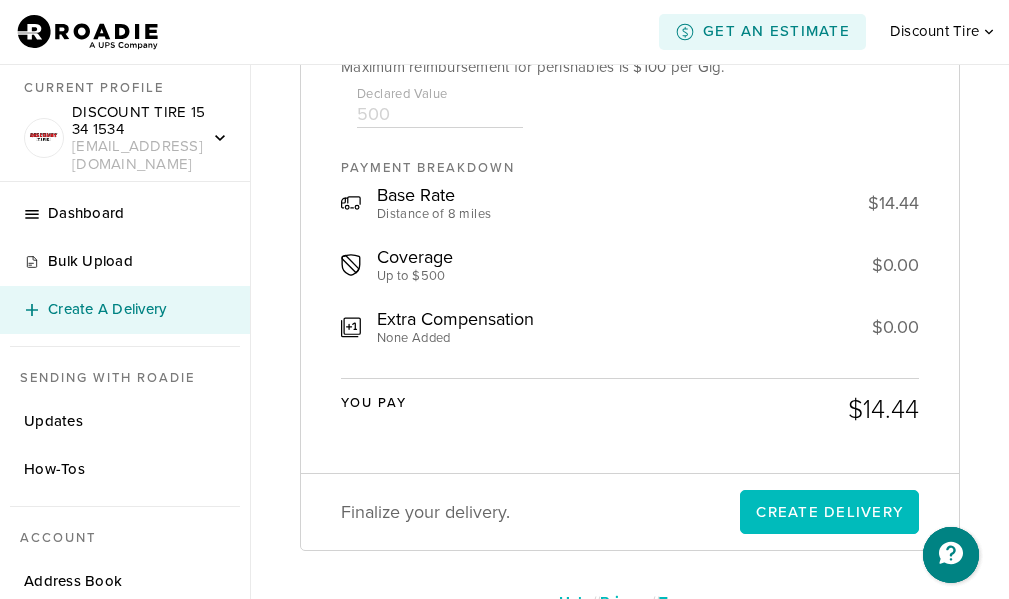 scroll, scrollTop: 1590, scrollLeft: 0, axis: vertical 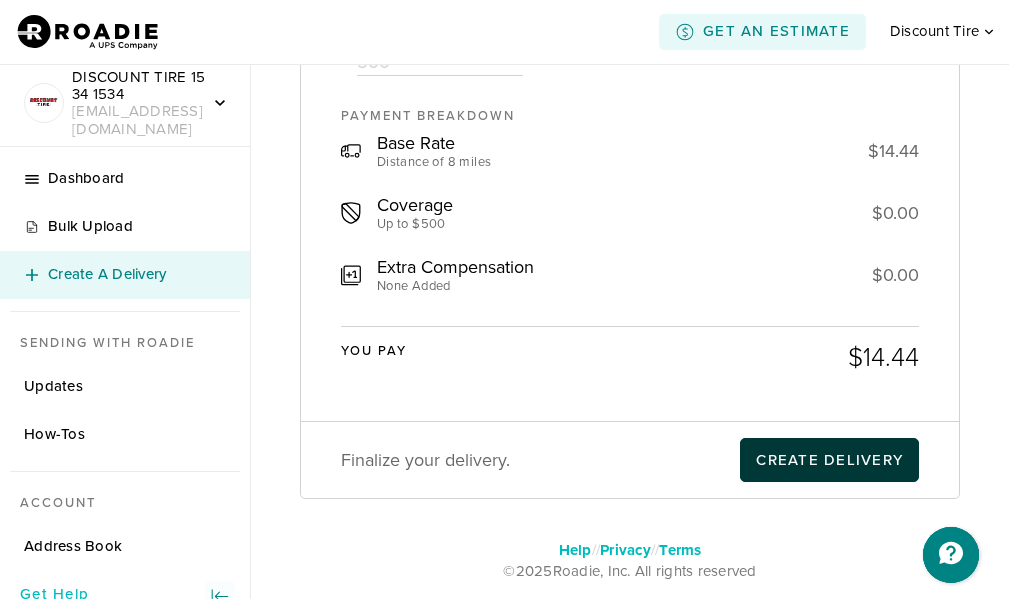 click on "Create Delivery" at bounding box center [829, 460] 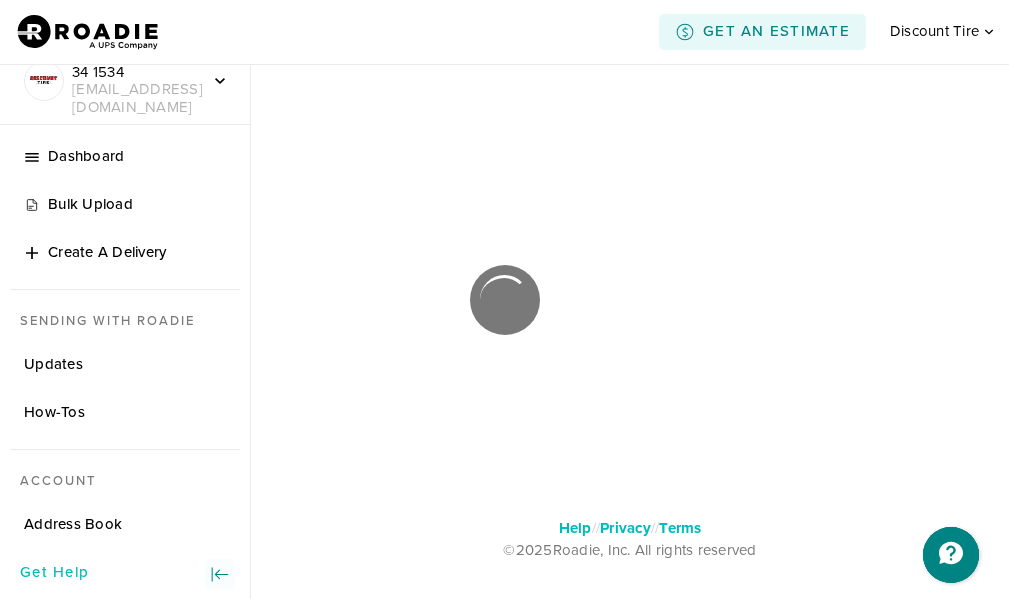 scroll, scrollTop: 0, scrollLeft: 0, axis: both 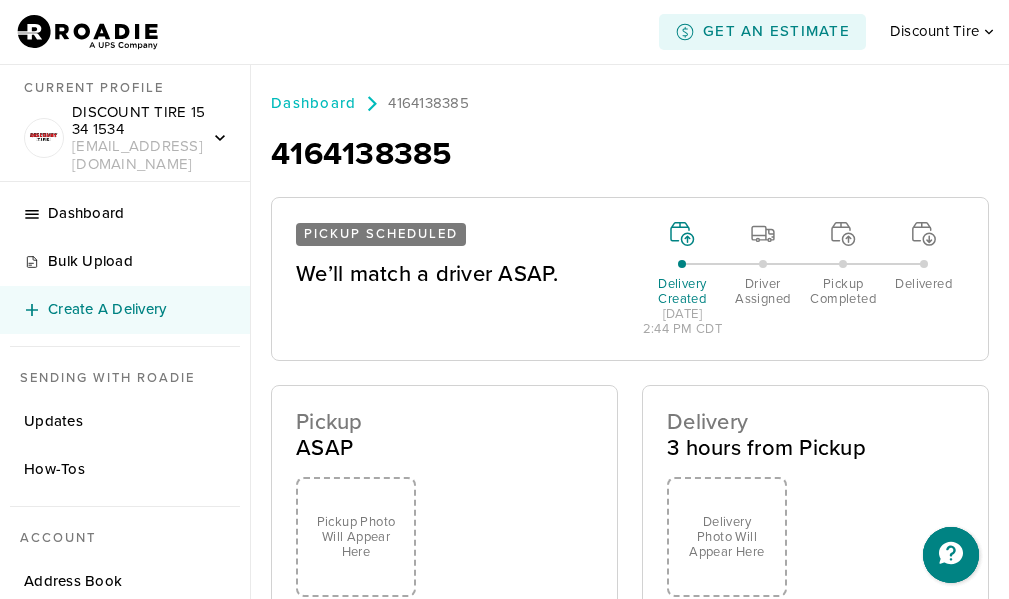 click on "Create A Delivery" at bounding box center [137, 309] 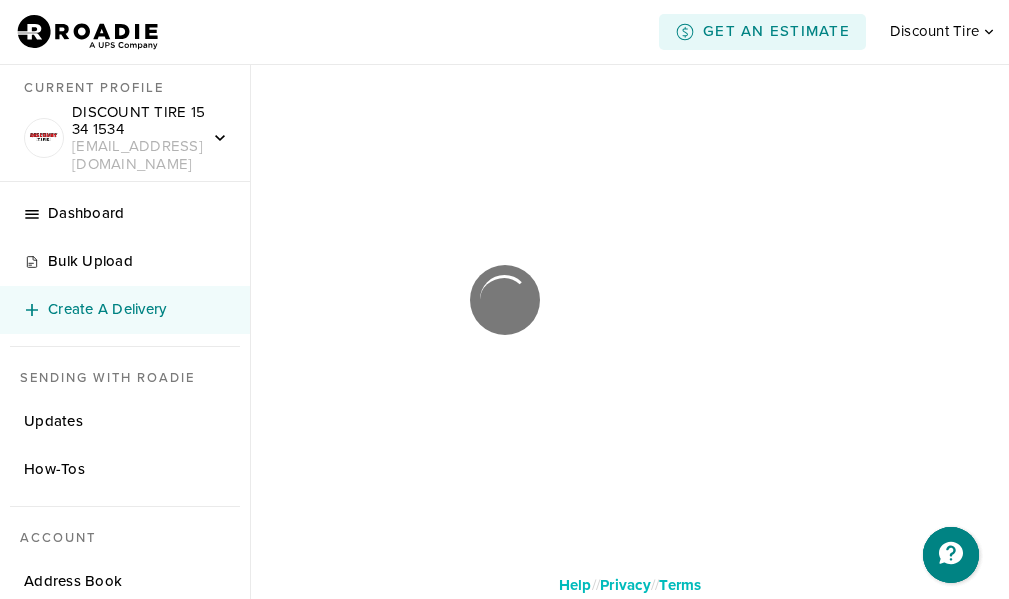 select on "Other" 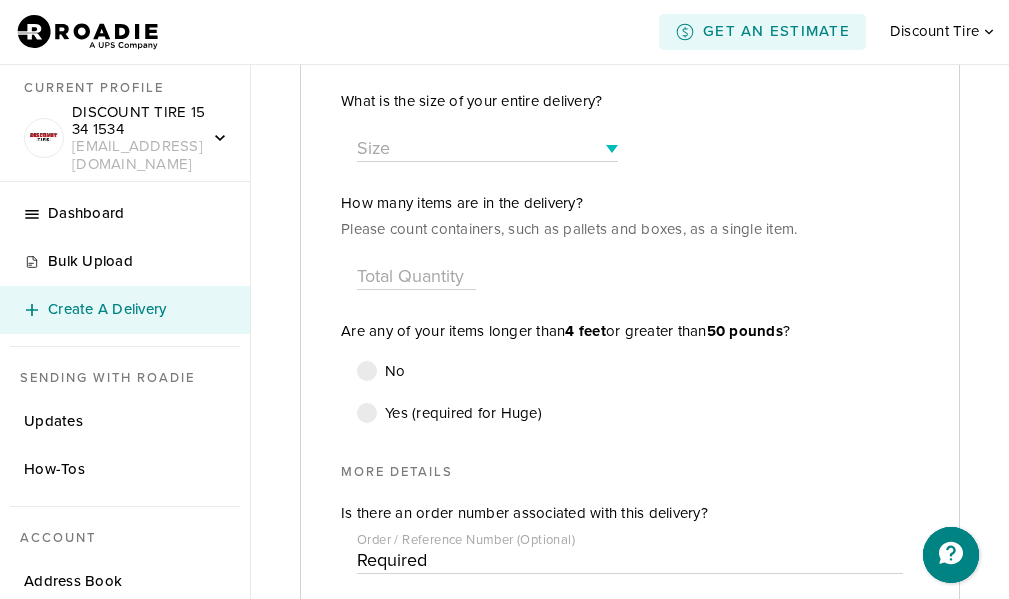 scroll, scrollTop: 300, scrollLeft: 0, axis: vertical 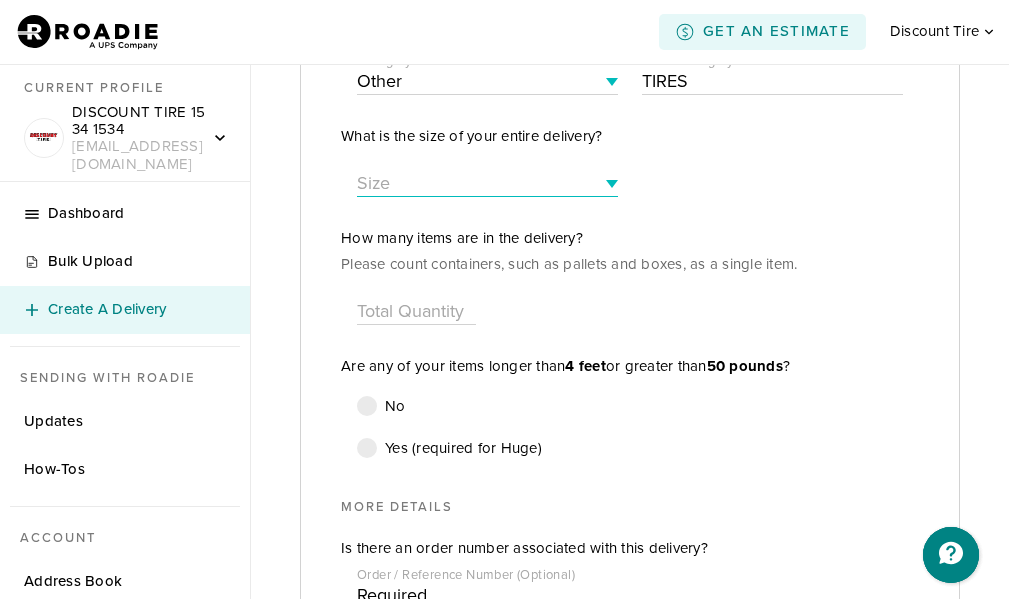 click on "Size Small  ( fits in a shoebox ) Medium  ( fits in a front seat ) Large  ( fits in a back seat ) X-Large  ( fits in a hatchback ) Huge  ( fits in a pickup truck )" at bounding box center (487, 184) 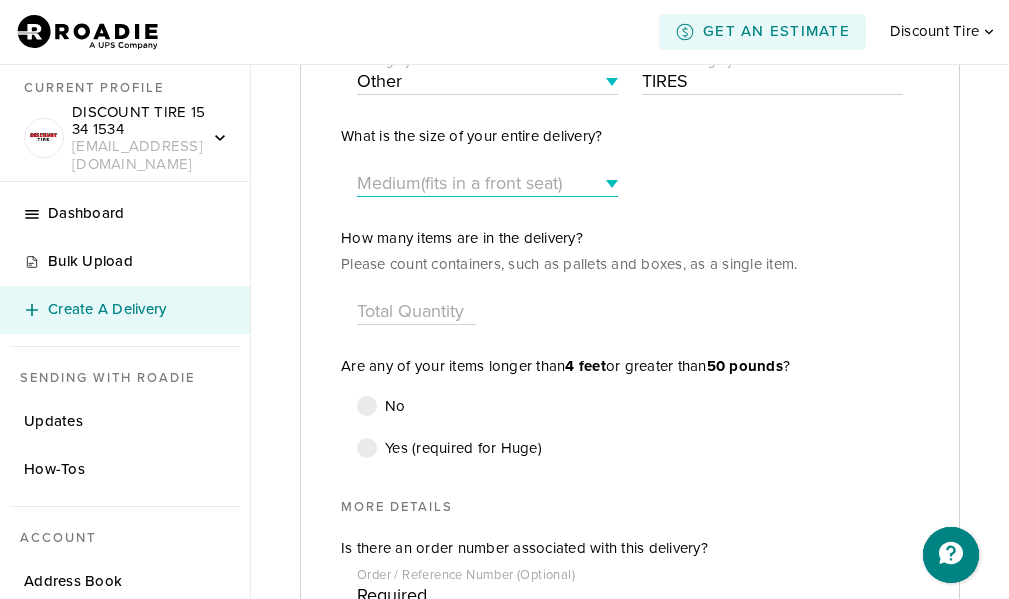 click on "Size Small  ( fits in a shoebox ) Medium  ( fits in a front seat ) Large  ( fits in a back seat ) X-Large  ( fits in a hatchback ) Huge  ( fits in a pickup truck )" at bounding box center [487, 184] 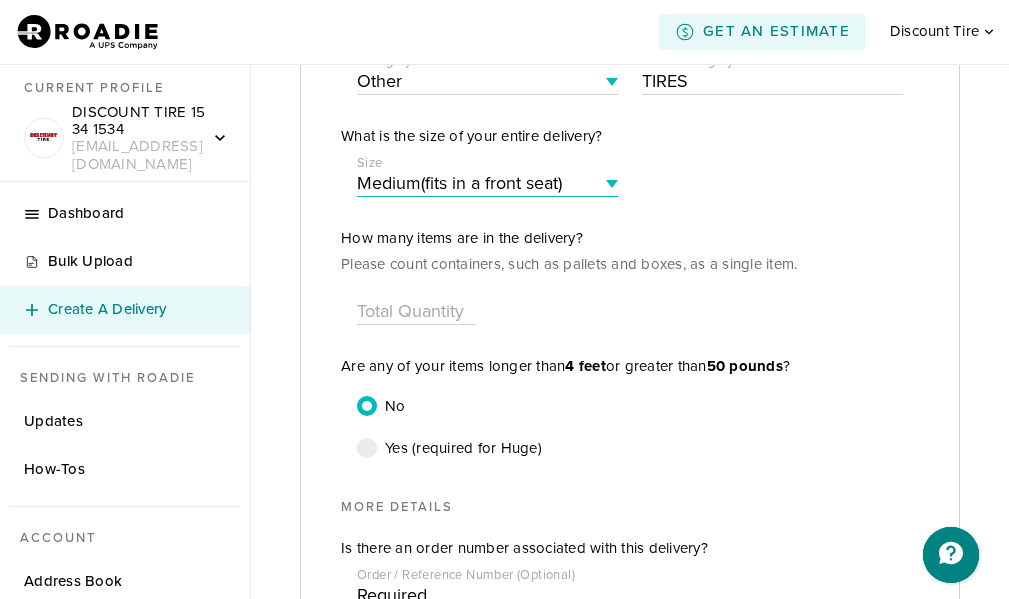 click on "Size Small  ( fits in a shoebox ) Medium  ( fits in a front seat ) Large  ( fits in a back seat ) X-Large  ( fits in a hatchback ) Huge  ( fits in a pickup truck )" at bounding box center [487, 184] 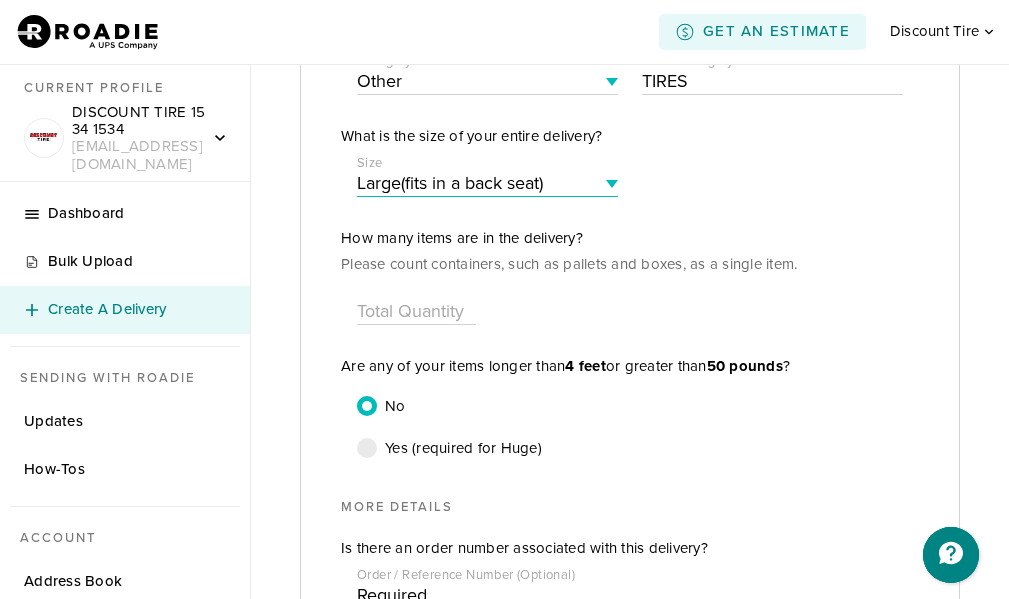 click on "Size Small  ( fits in a shoebox ) Medium  ( fits in a front seat ) Large  ( fits in a back seat ) X-Large  ( fits in a hatchback ) Huge  ( fits in a pickup truck )" at bounding box center [487, 184] 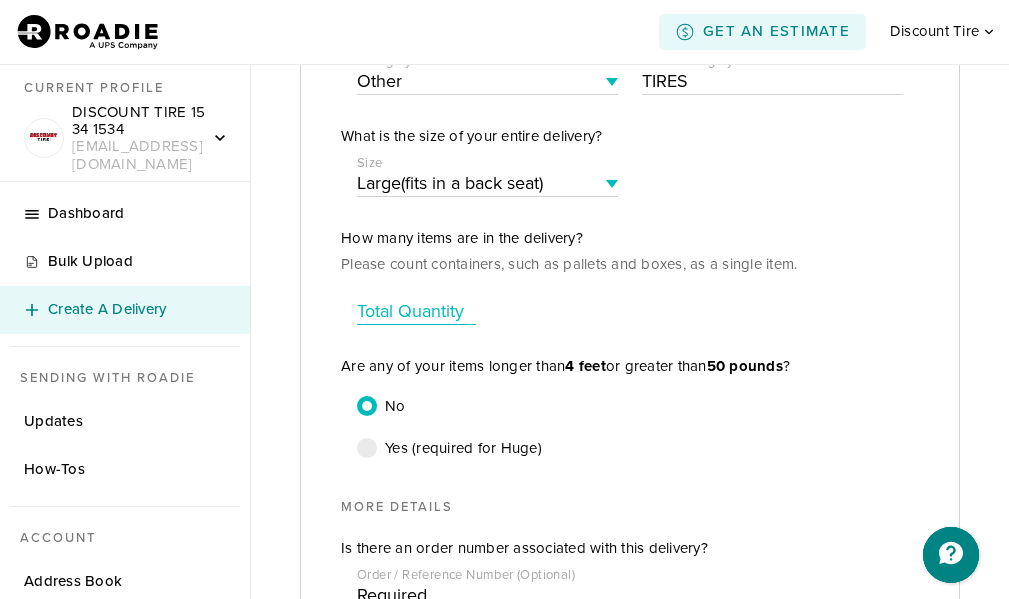 click at bounding box center (416, 311) 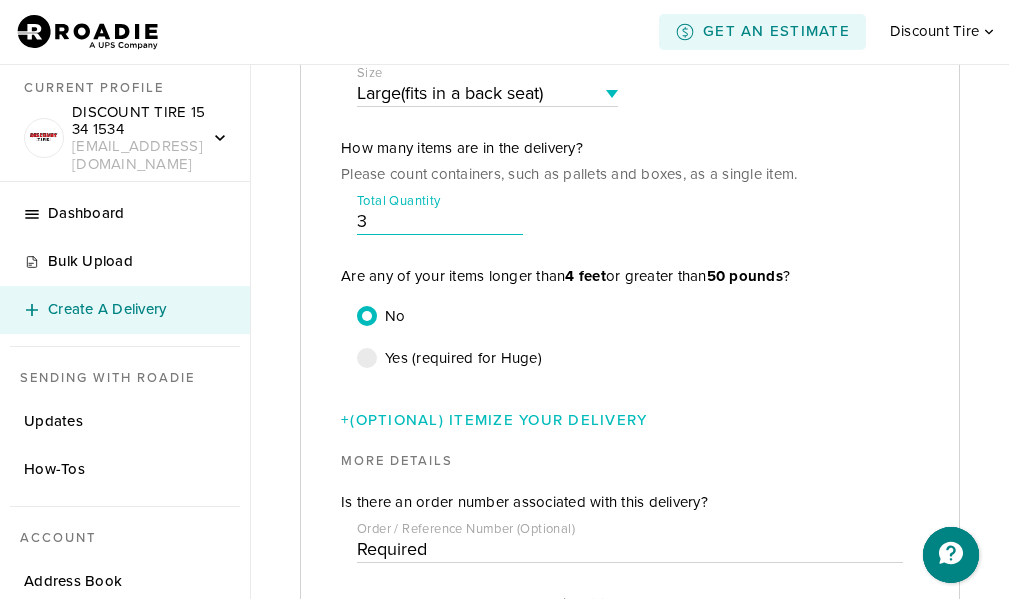 scroll, scrollTop: 500, scrollLeft: 0, axis: vertical 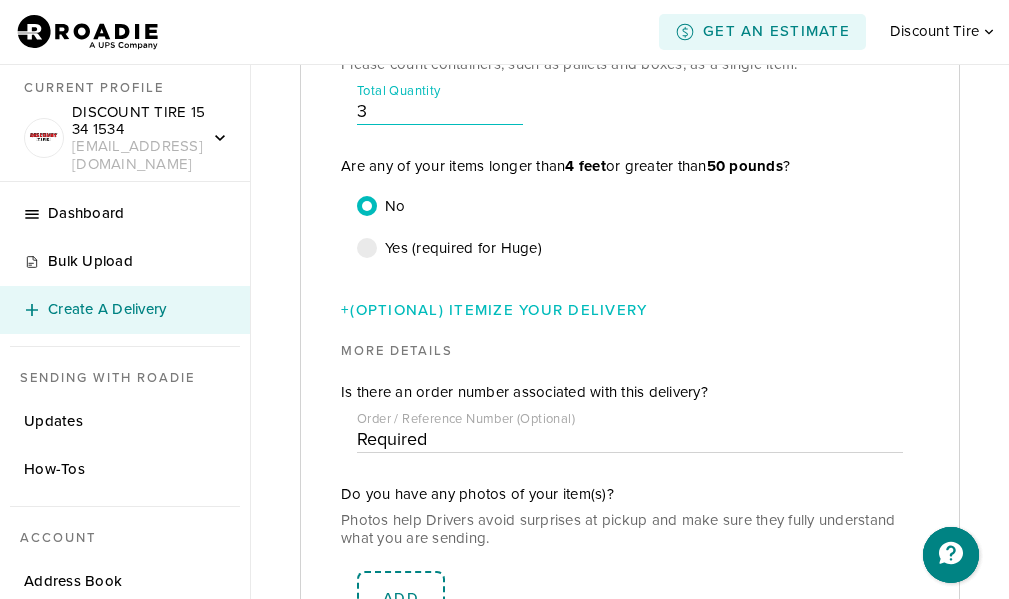 type on "3" 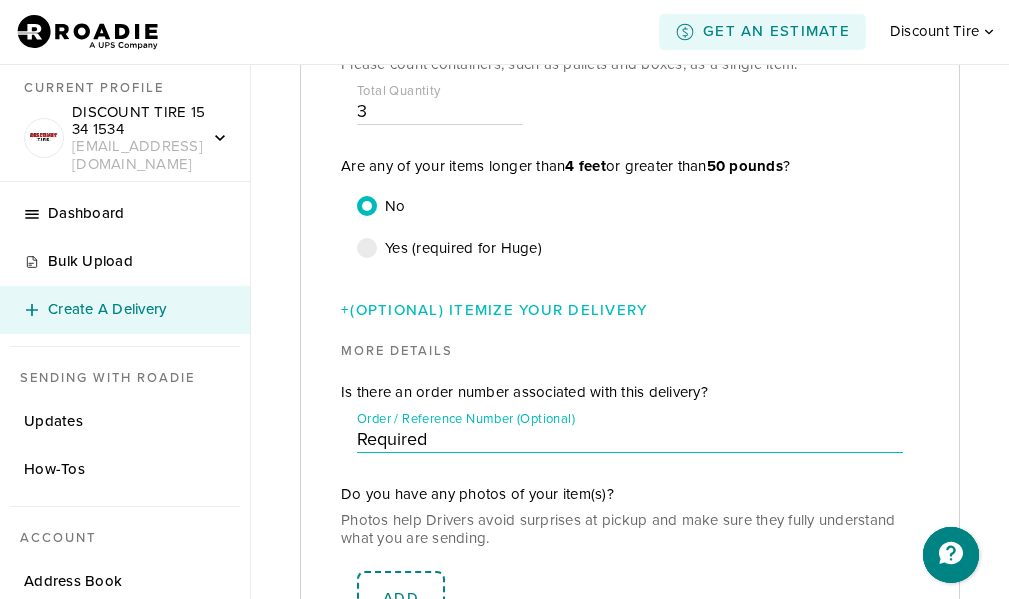 click on "Required" at bounding box center (630, 439) 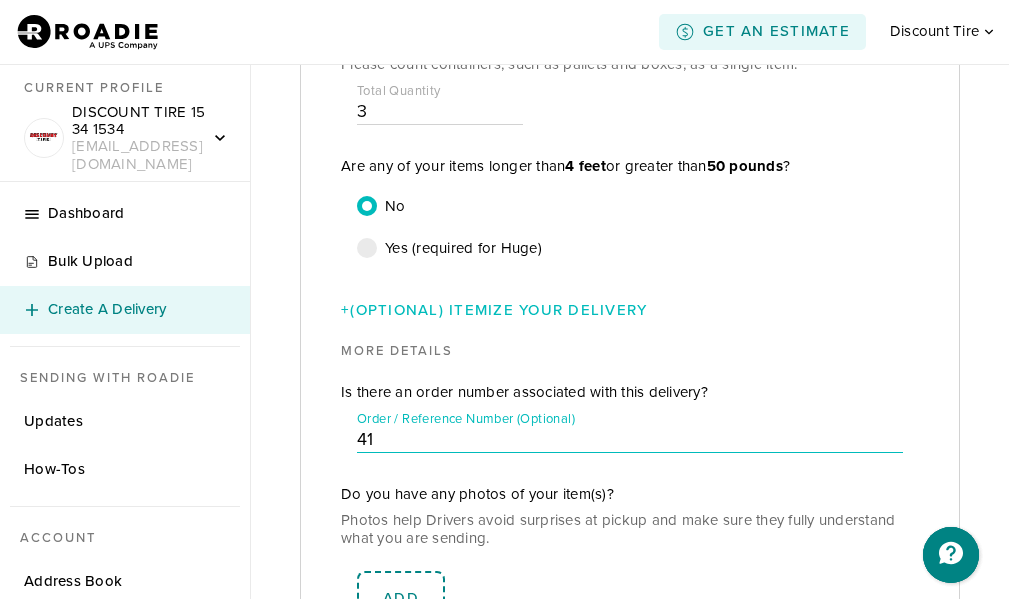 type on "4" 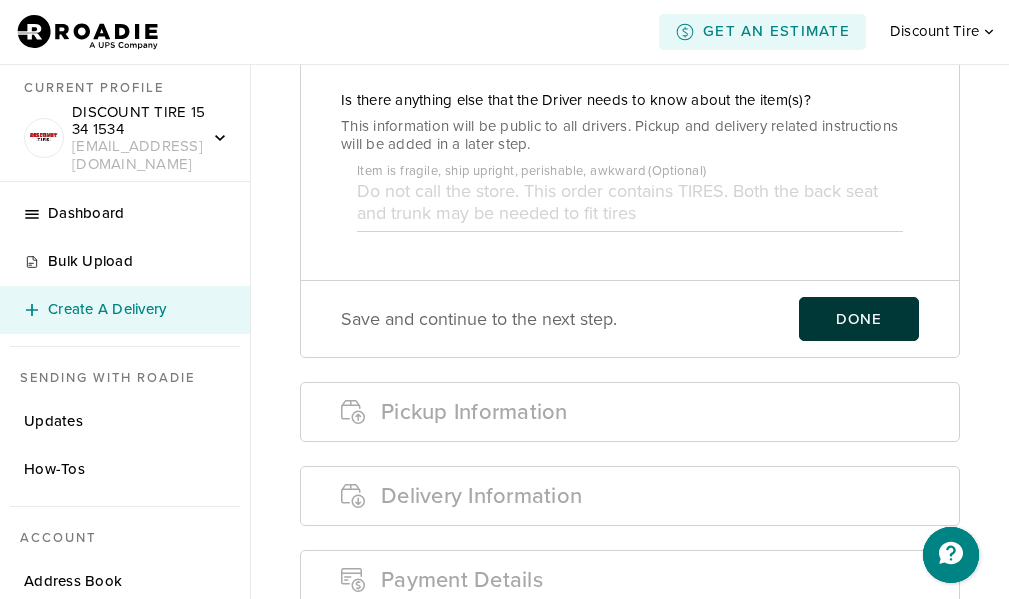 type on "4614158955" 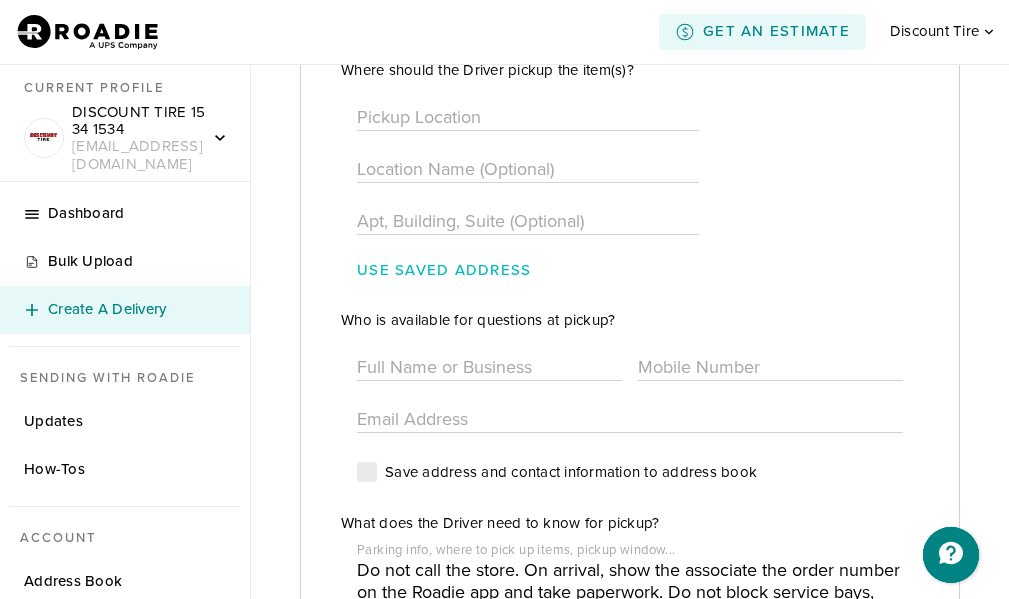 scroll, scrollTop: 473, scrollLeft: 0, axis: vertical 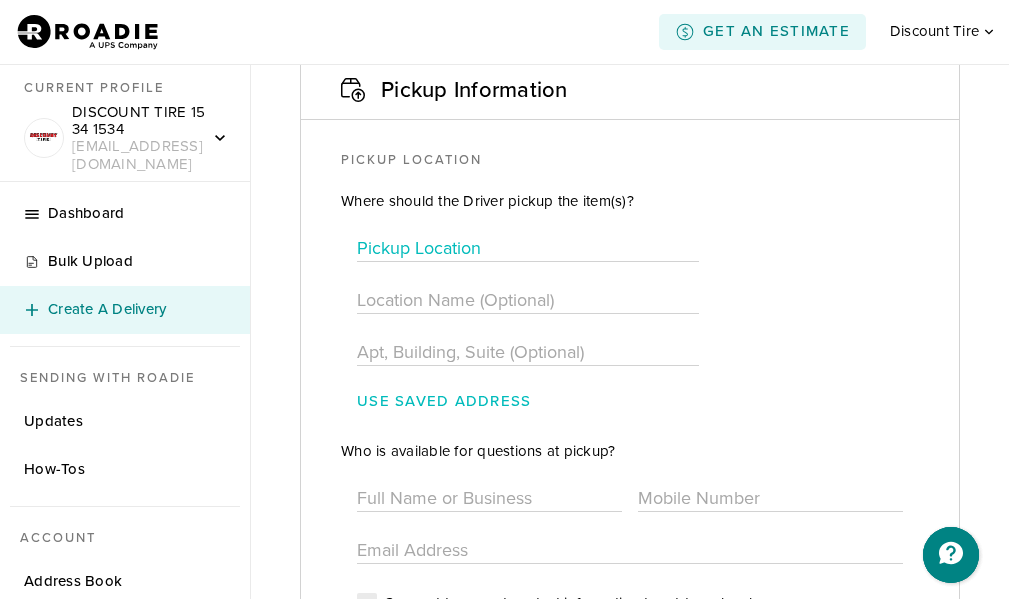 click at bounding box center (528, 248) 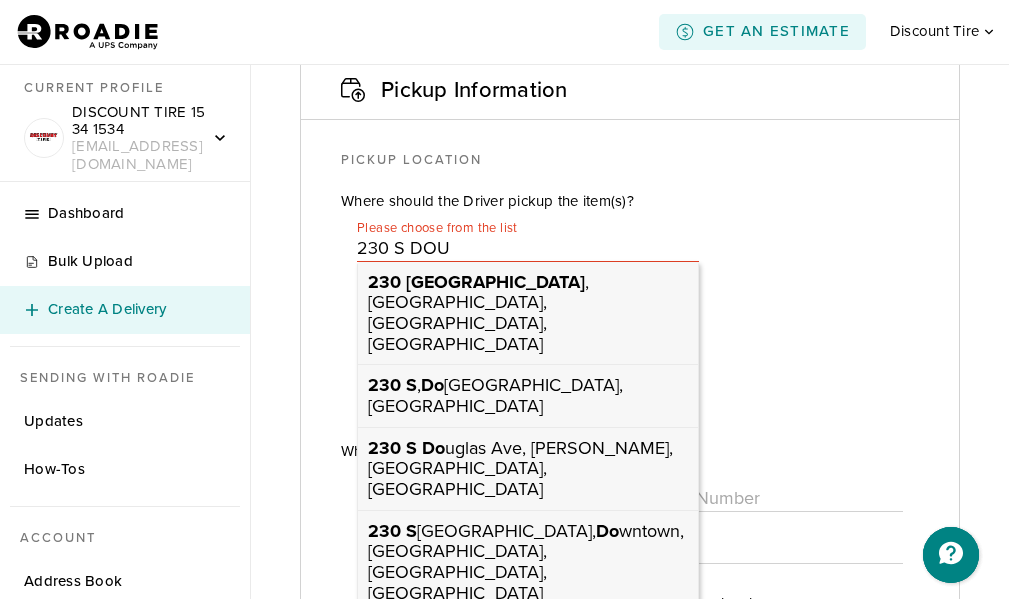 type on "230 S [PERSON_NAME]" 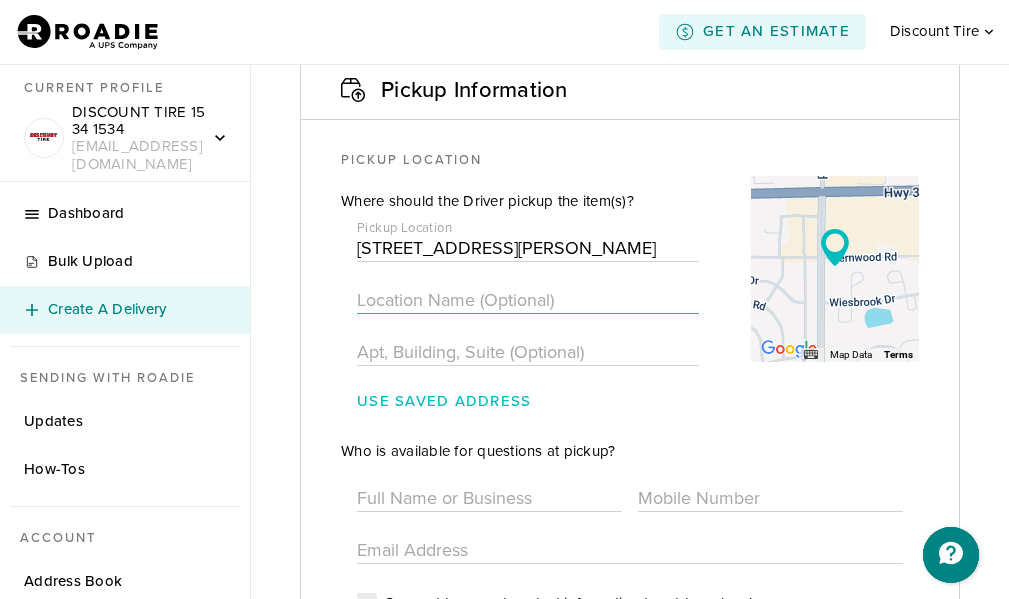 click at bounding box center [528, 288] 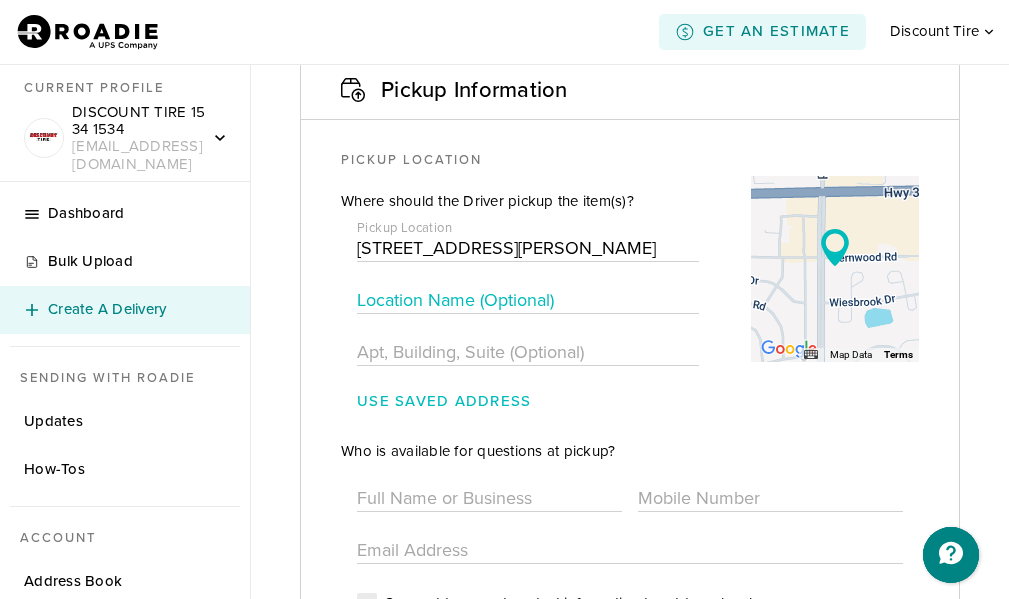 click at bounding box center [528, 300] 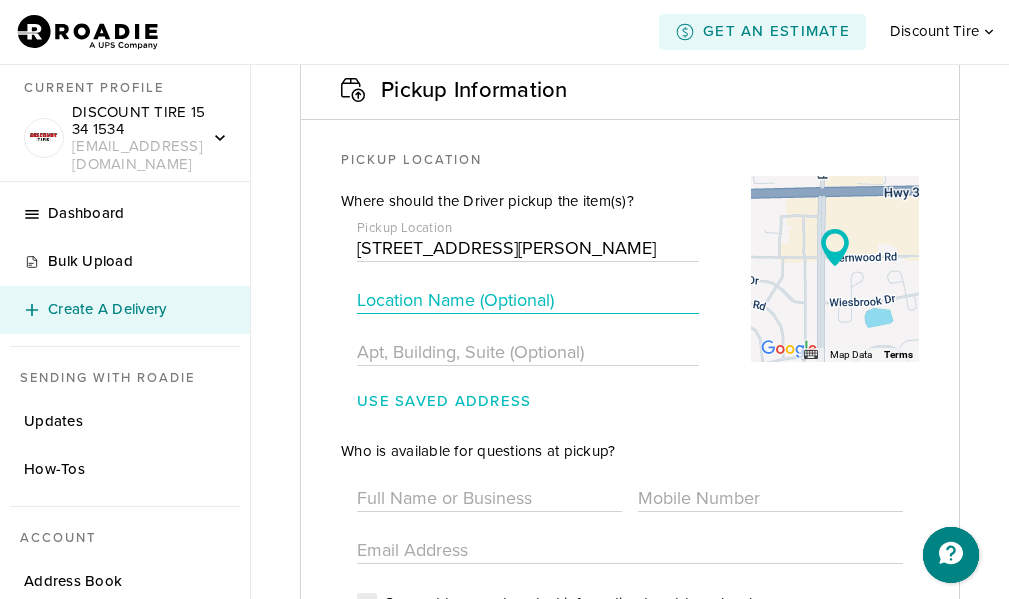 type on "Discount Tire" 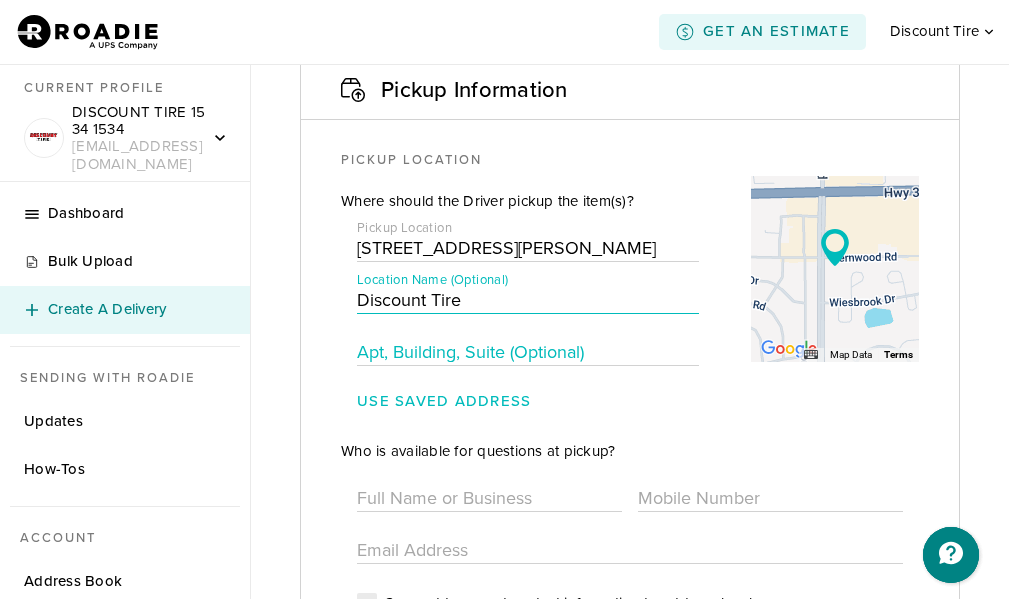 click at bounding box center [528, 352] 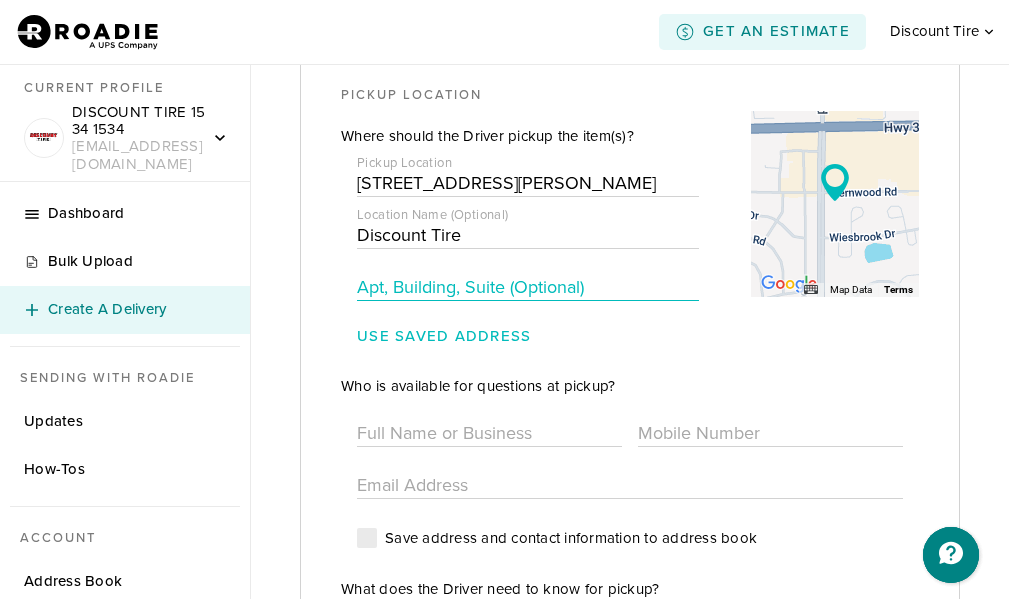 scroll, scrollTop: 573, scrollLeft: 0, axis: vertical 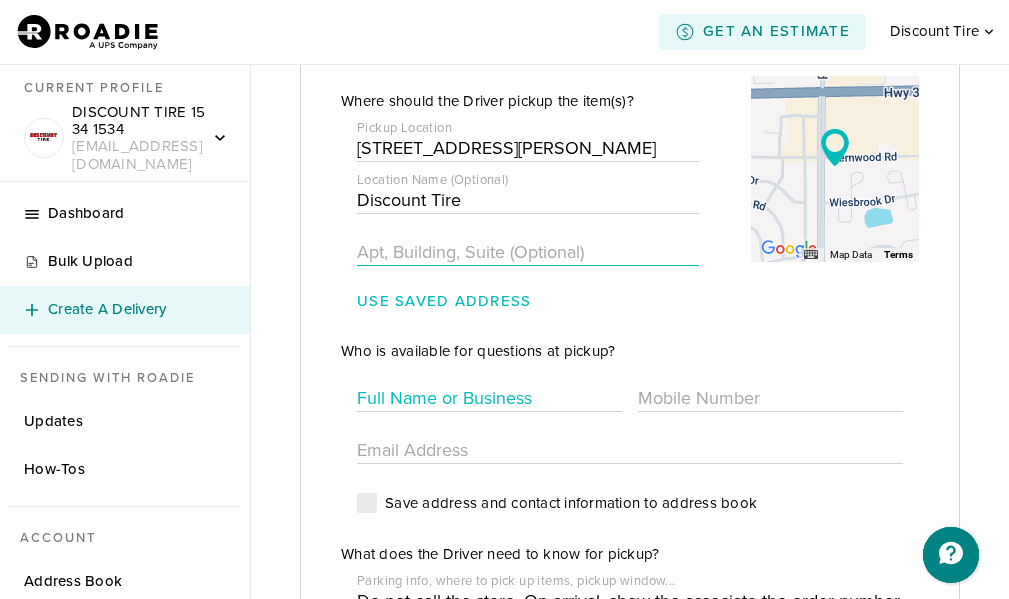 click at bounding box center (489, 398) 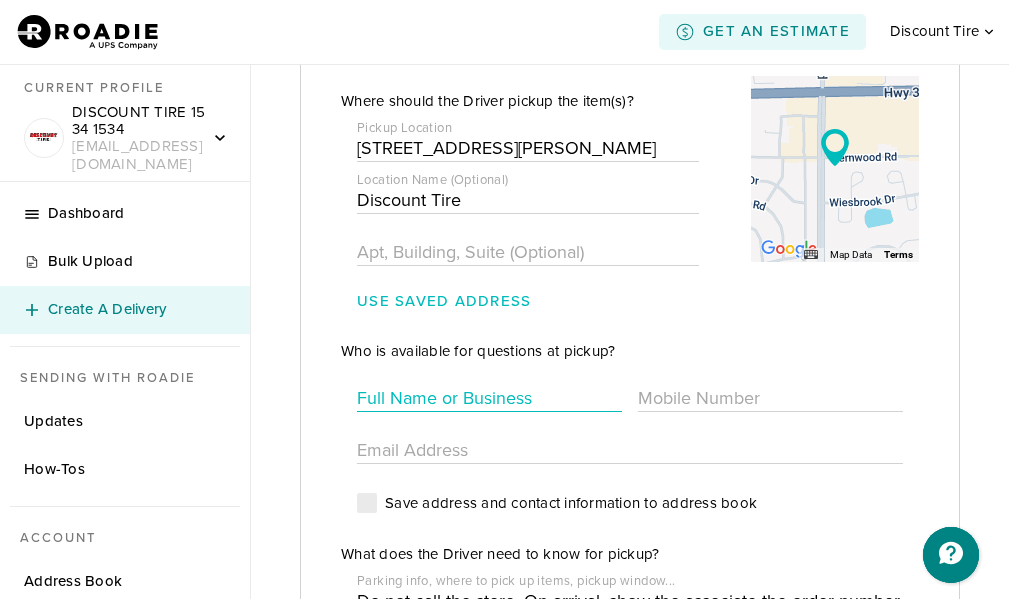 type on "Discount Tire" 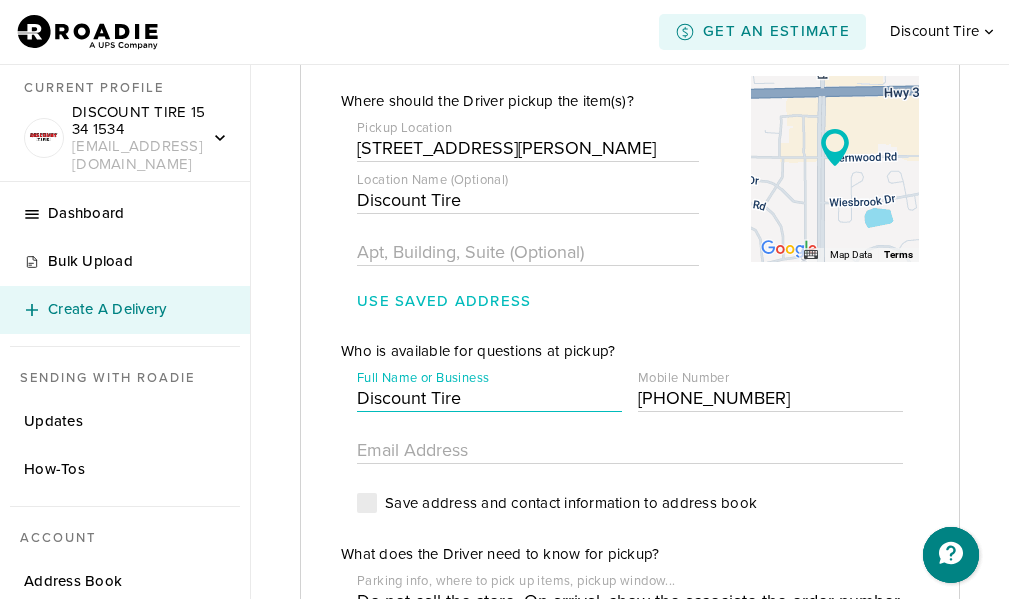 click on "[PHONE_NUMBER]" at bounding box center (770, 398) 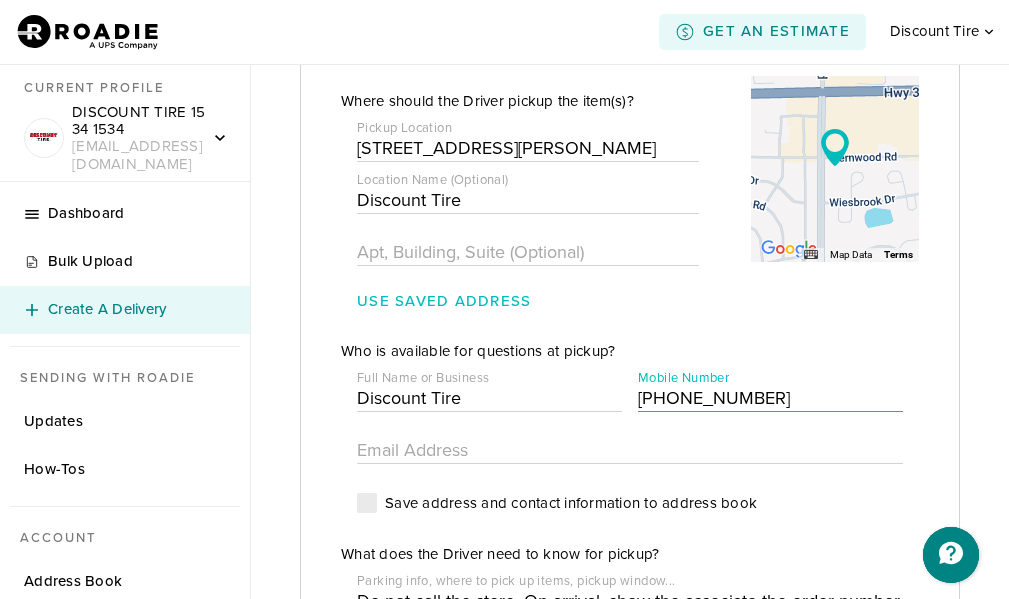 click on "[PHONE_NUMBER]" at bounding box center (770, 398) 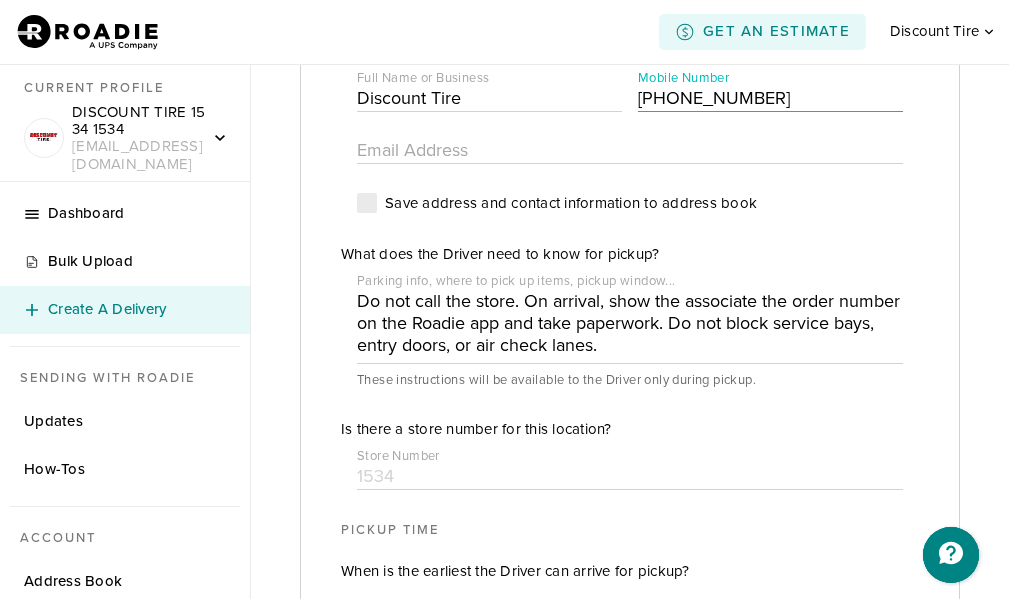 scroll, scrollTop: 1173, scrollLeft: 0, axis: vertical 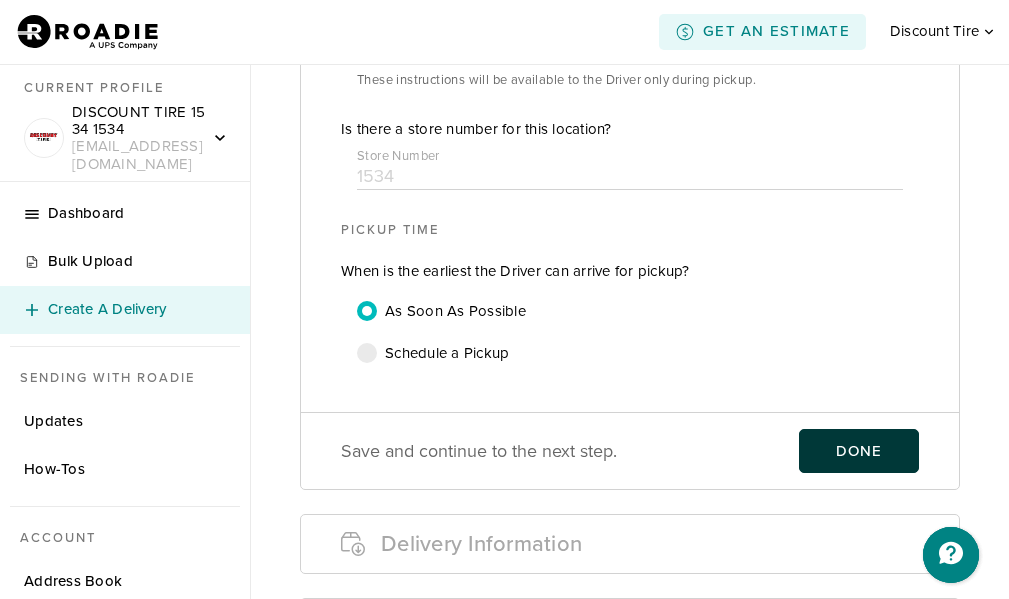 type on "[PHONE_NUMBER]" 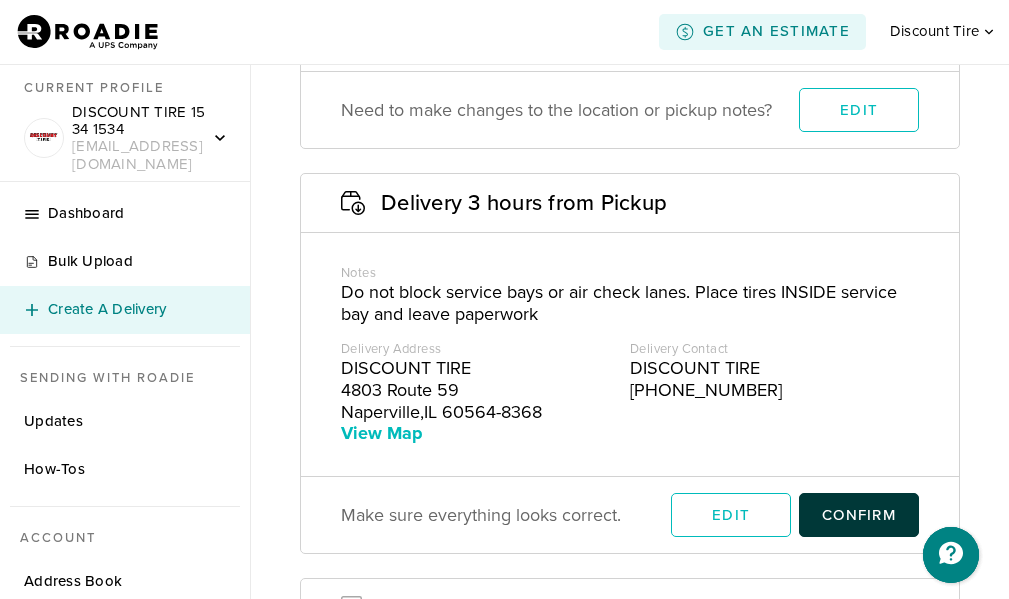 scroll, scrollTop: 947, scrollLeft: 0, axis: vertical 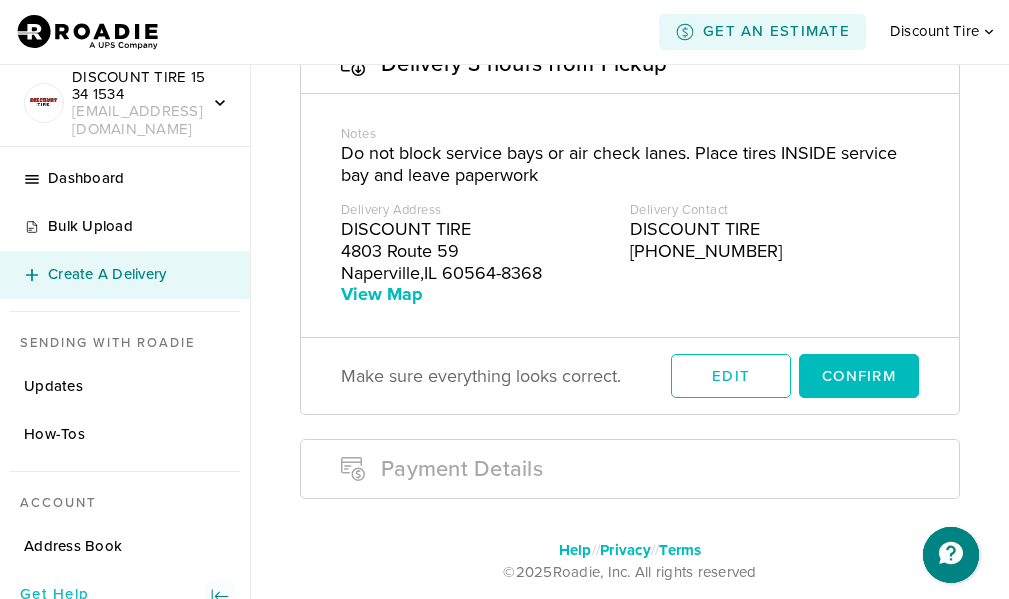 click on "Make sure everything looks correct. Edit Confirm" at bounding box center [630, 376] 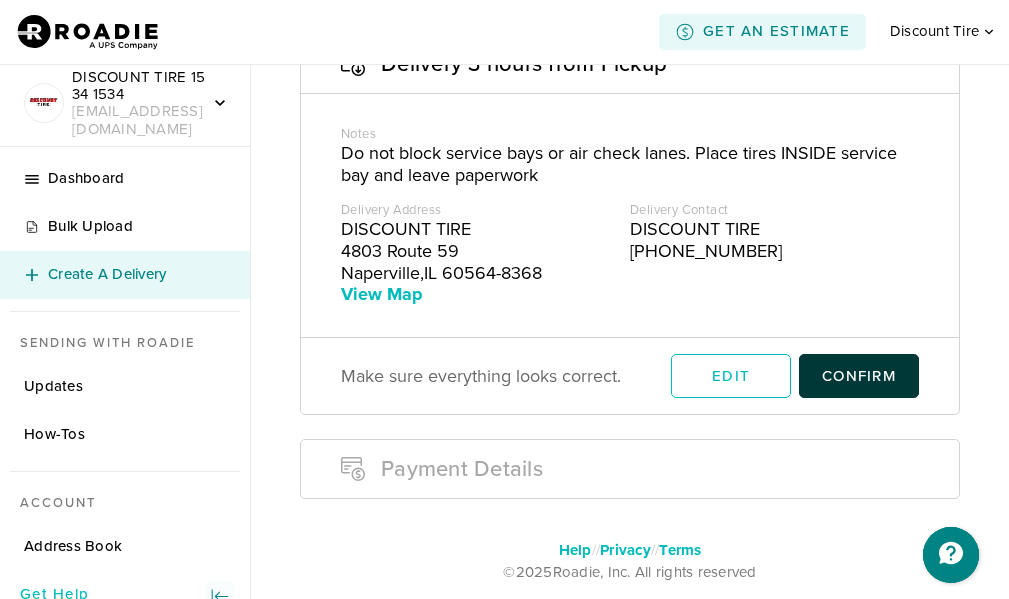 click on "Confirm" at bounding box center (859, 376) 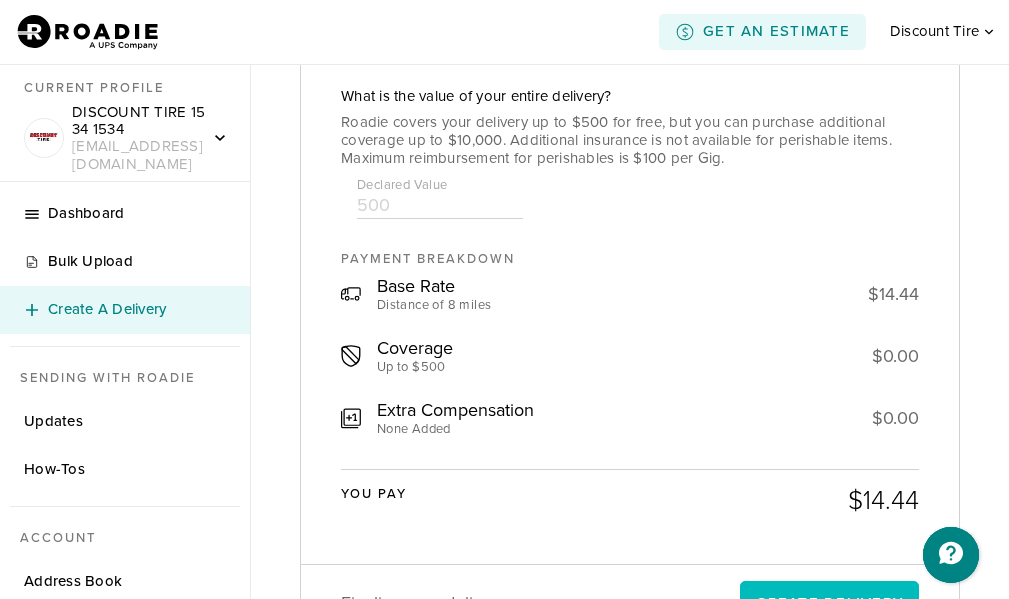 scroll, scrollTop: 1539, scrollLeft: 0, axis: vertical 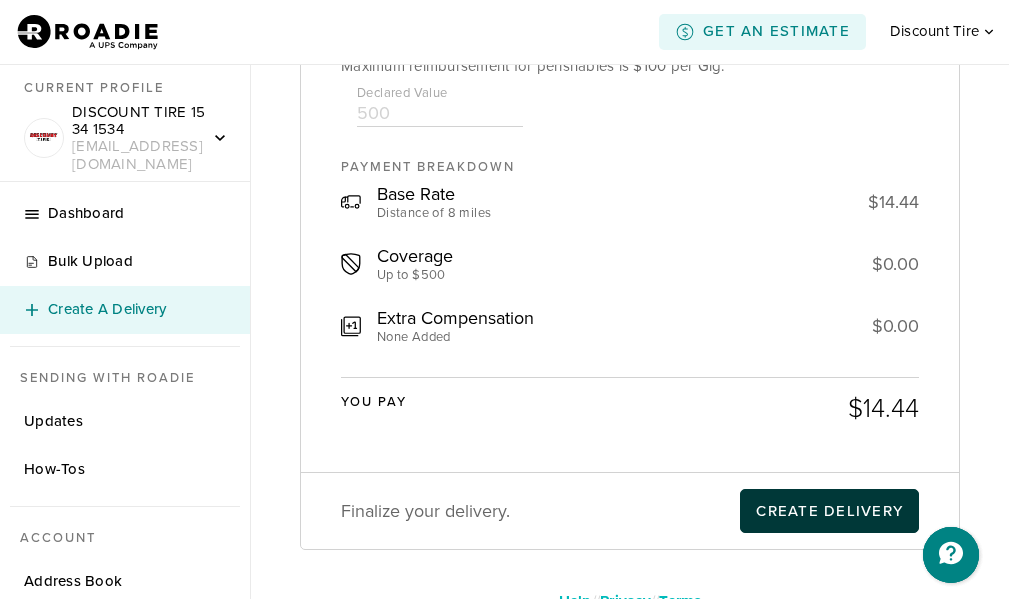 drag, startPoint x: 817, startPoint y: 467, endPoint x: 891, endPoint y: 502, distance: 81.859634 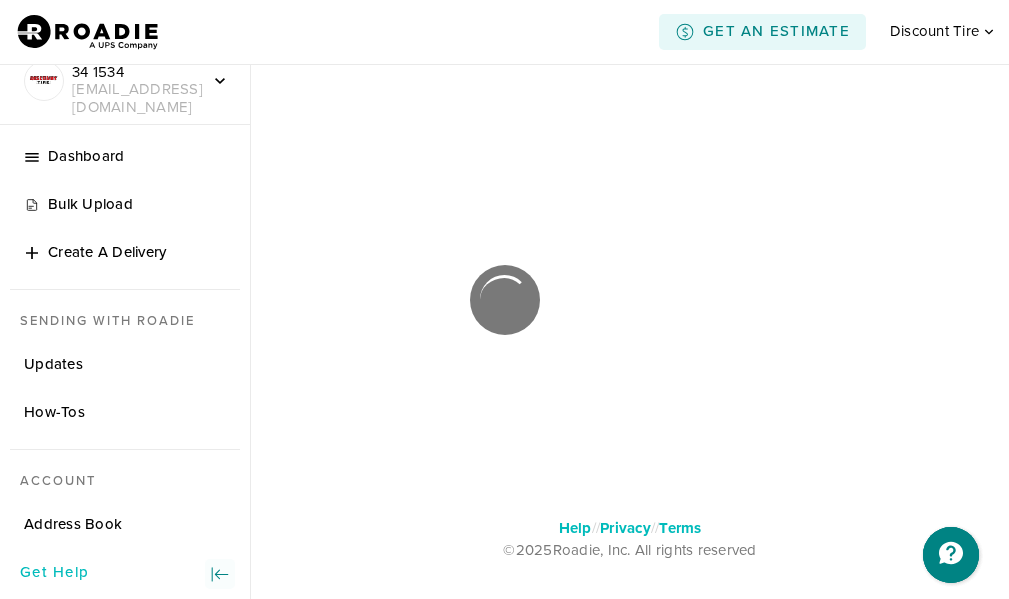 scroll, scrollTop: 0, scrollLeft: 0, axis: both 